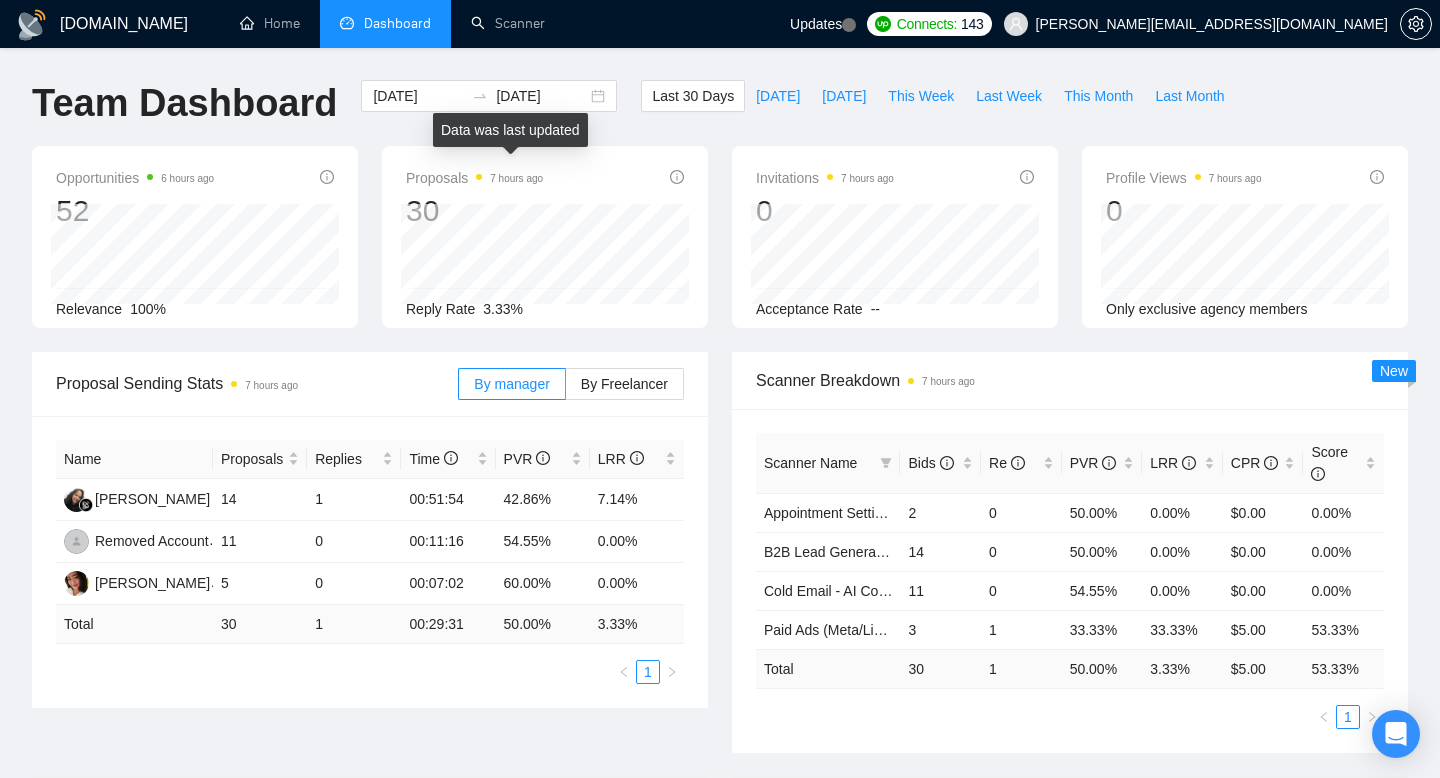 scroll, scrollTop: 43, scrollLeft: 0, axis: vertical 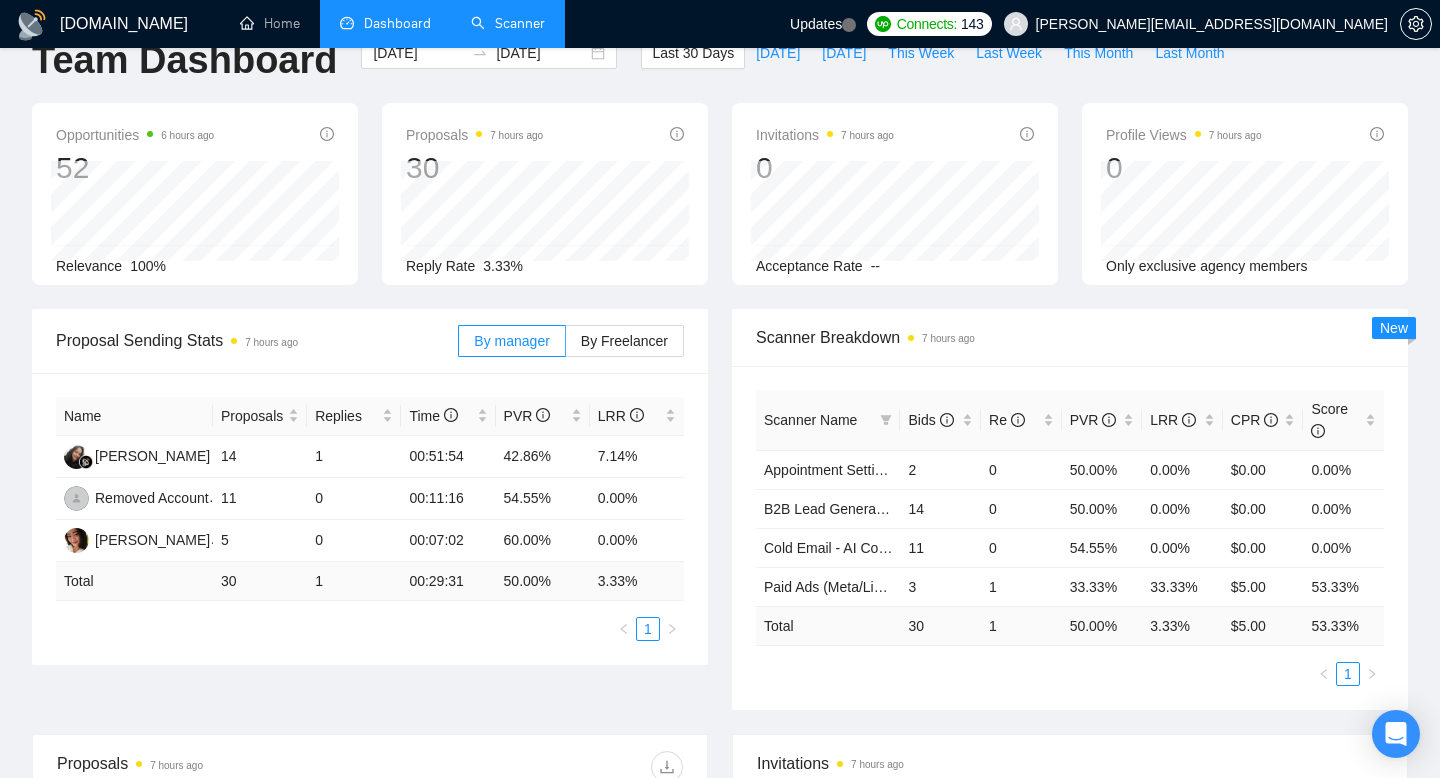 click on "Scanner" at bounding box center (508, 23) 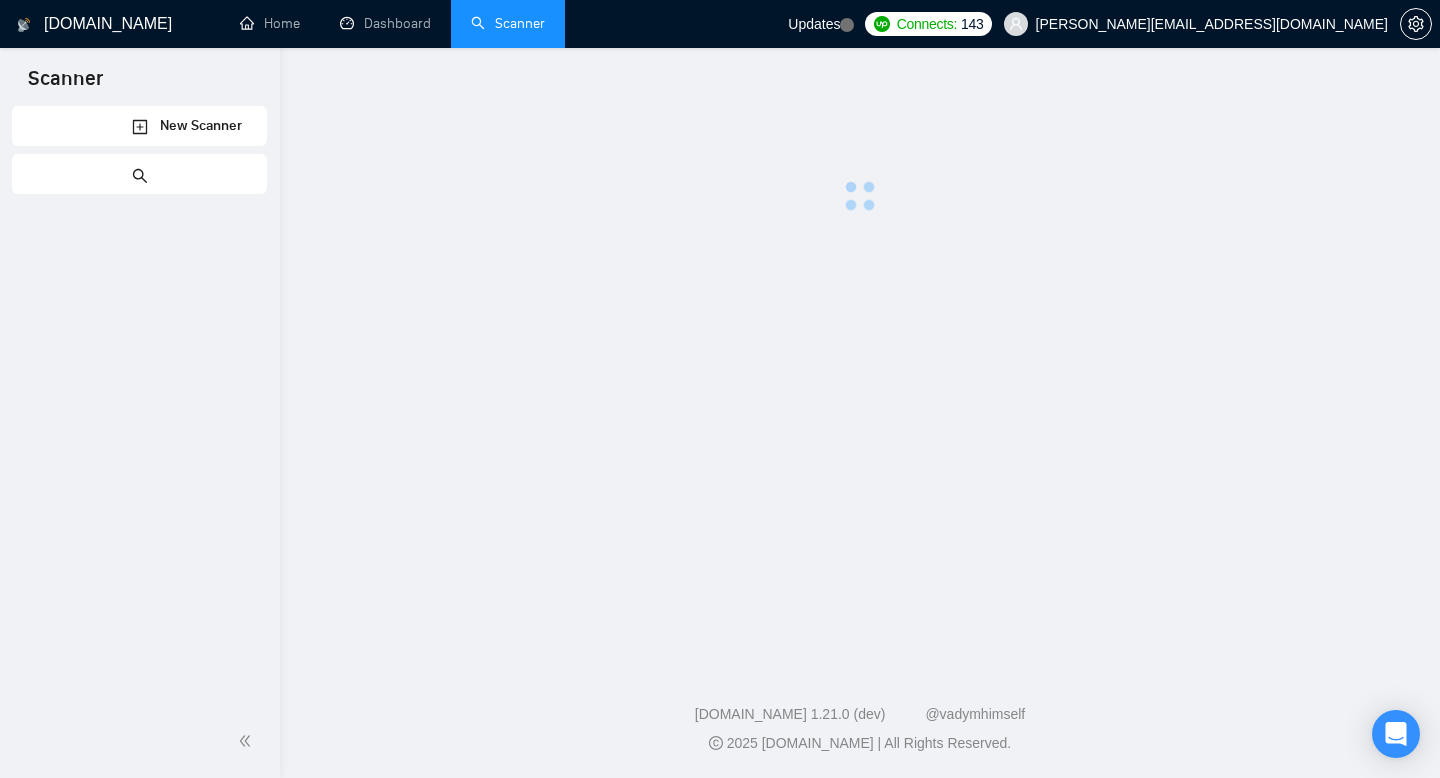 scroll, scrollTop: 0, scrollLeft: 0, axis: both 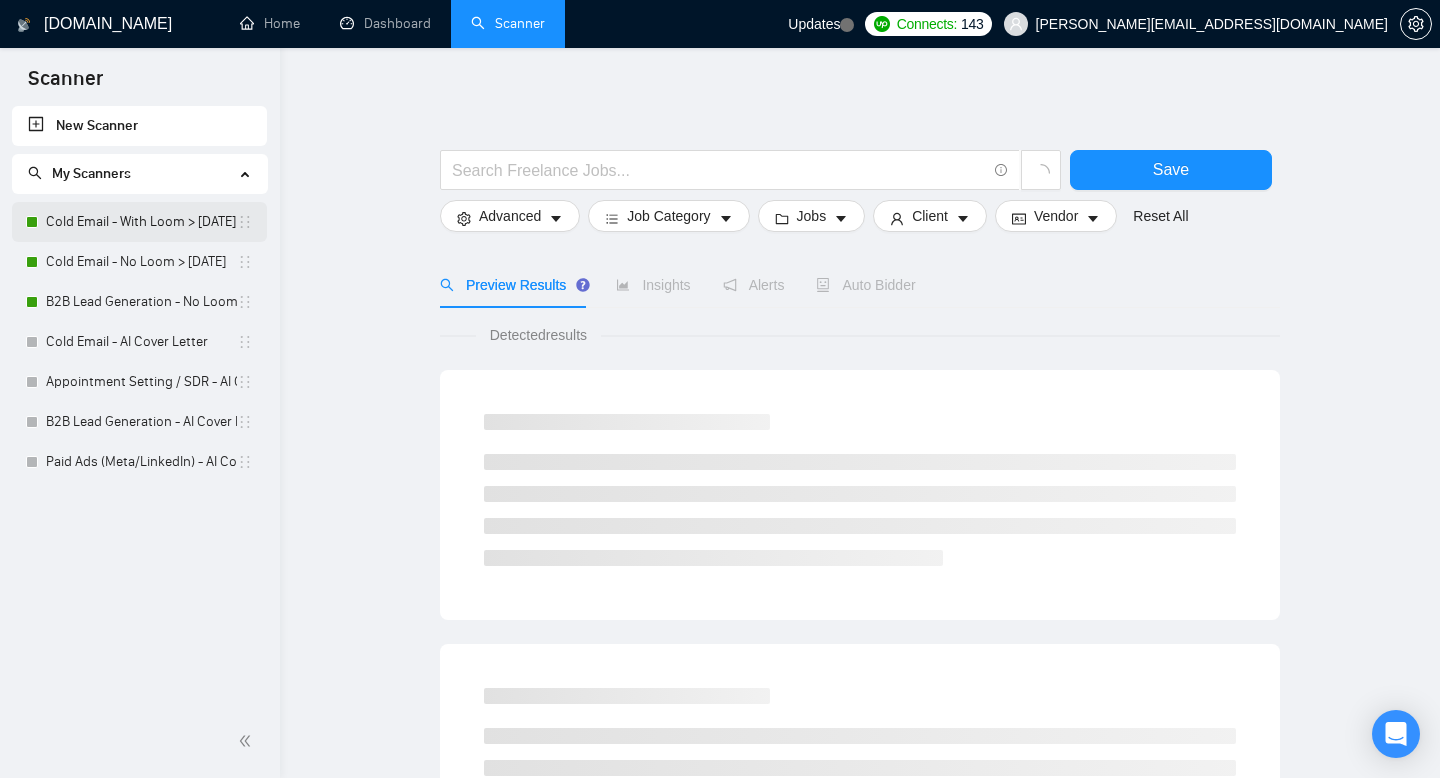 click on "Cold Email - With Loom > [DATE]" at bounding box center (141, 222) 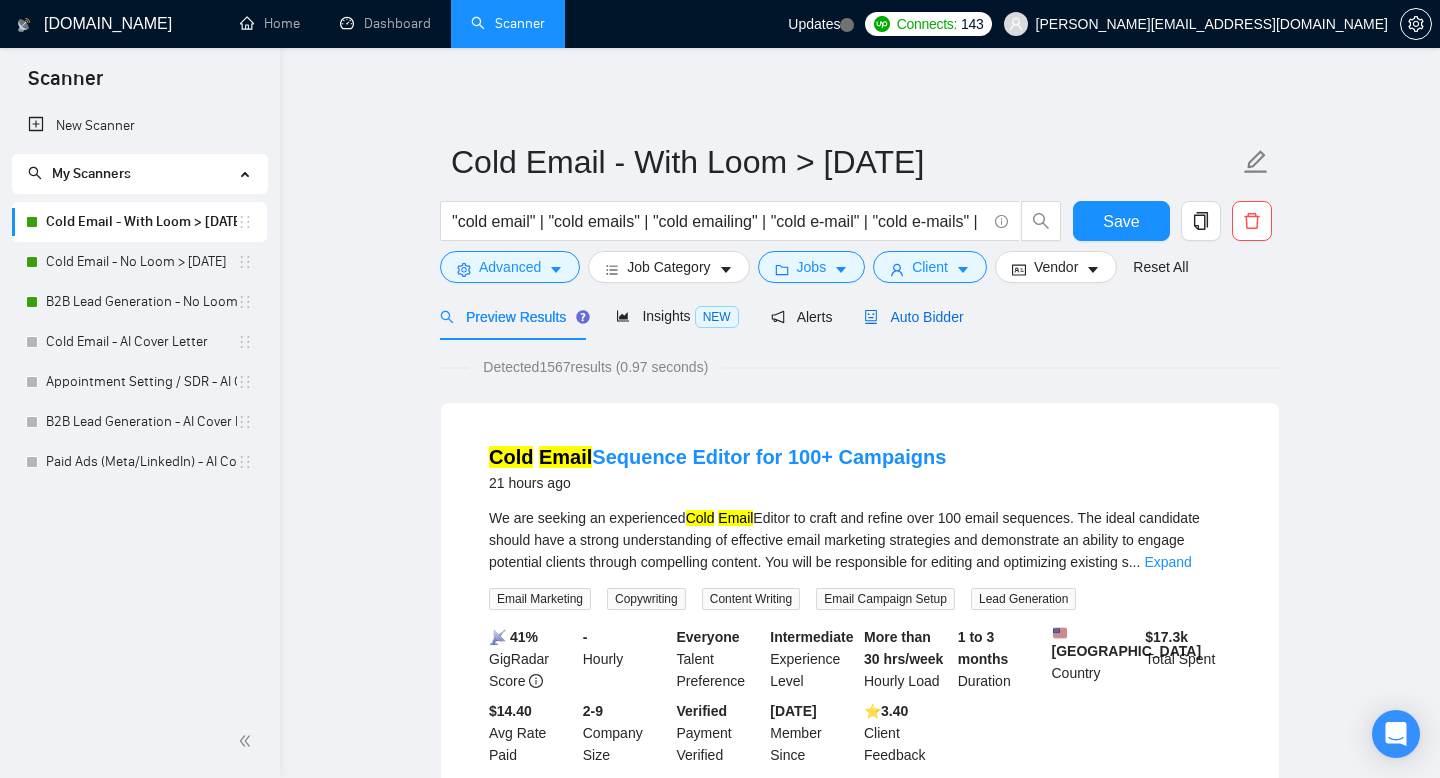 click on "Auto Bidder" at bounding box center (913, 317) 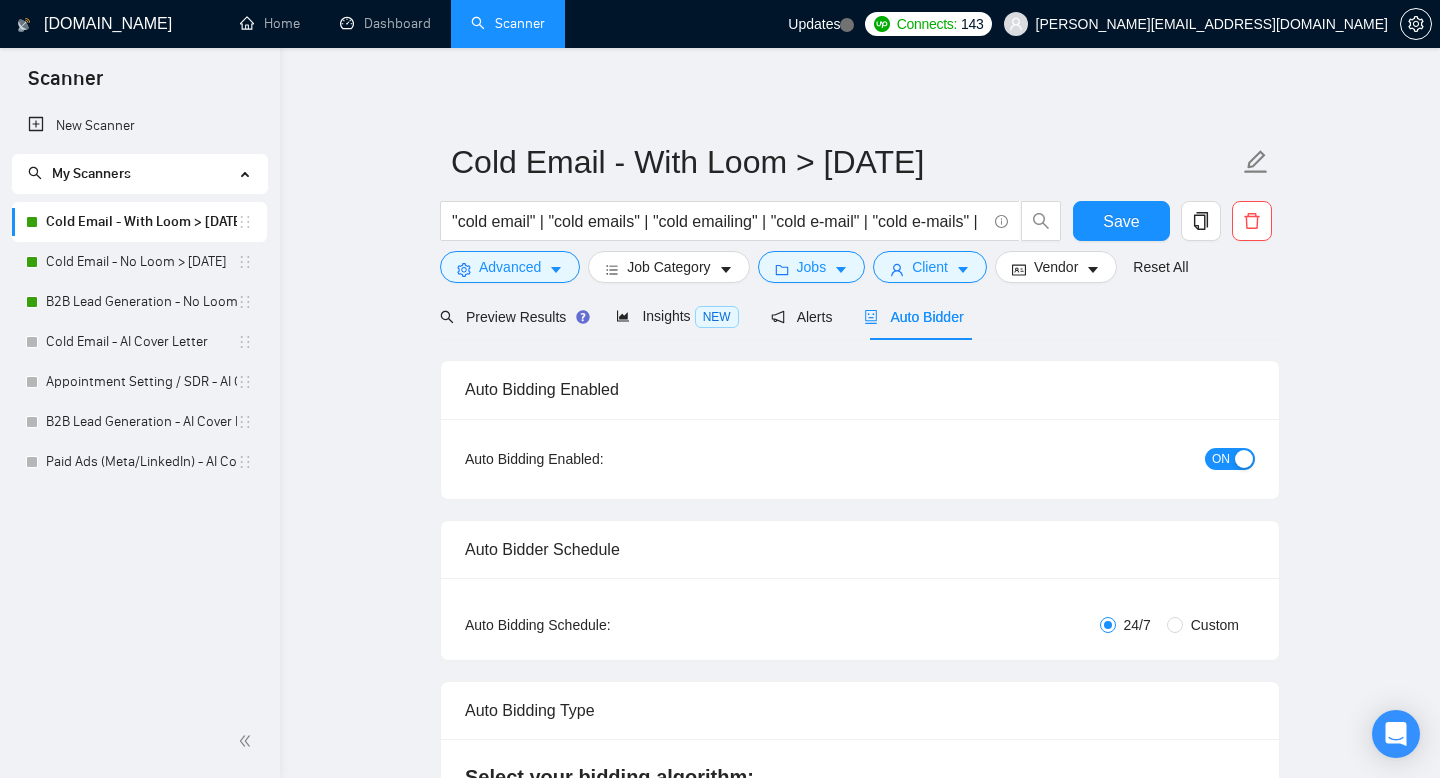 type 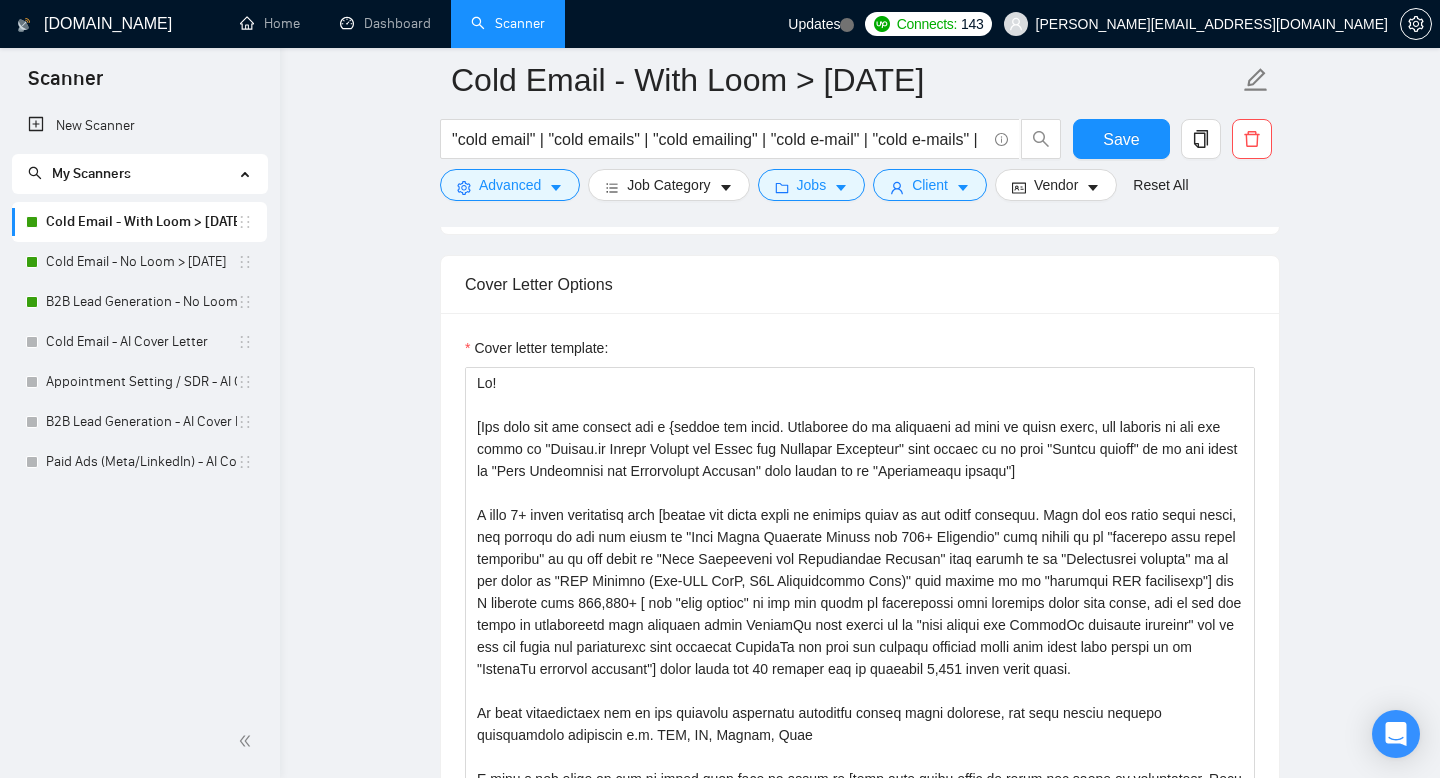 scroll, scrollTop: 1280, scrollLeft: 0, axis: vertical 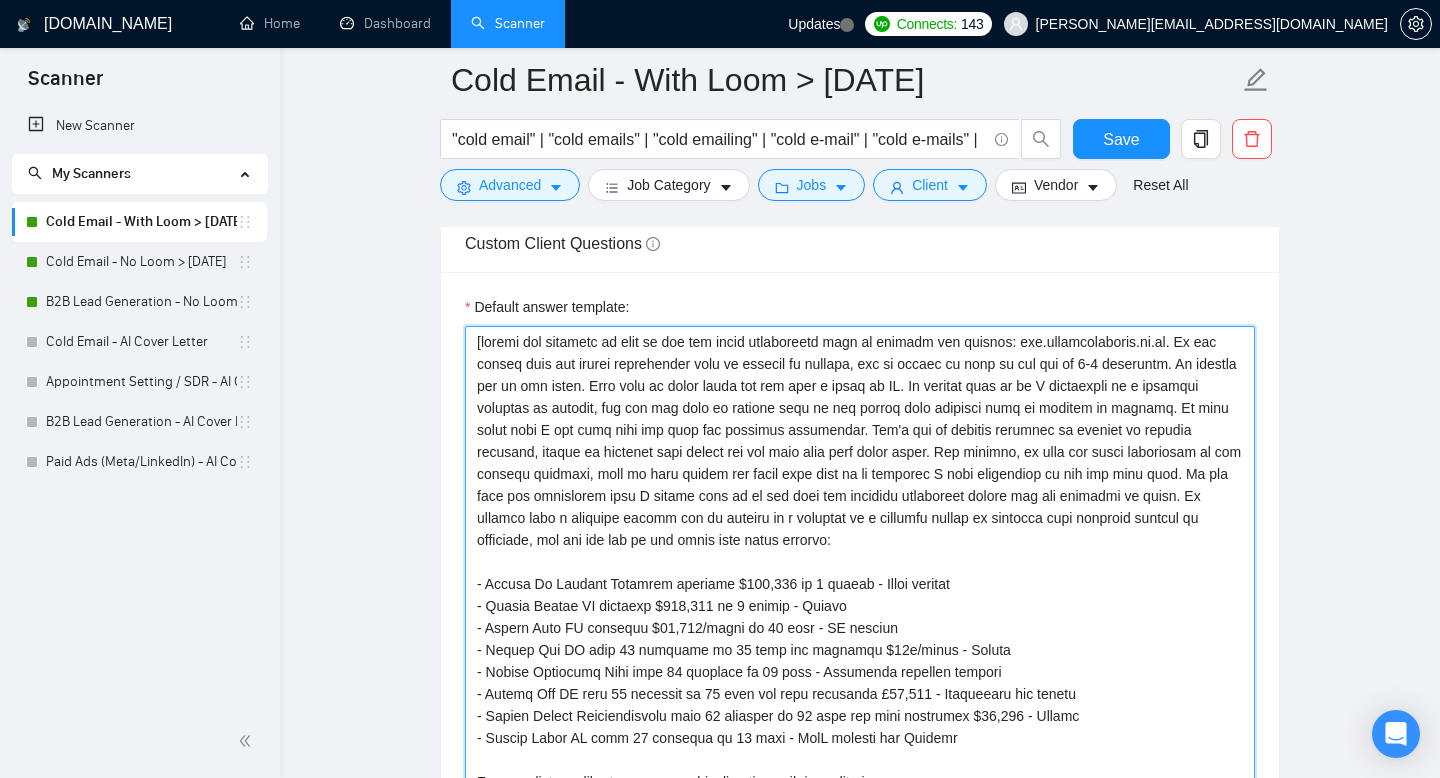 click on "Default answer template:" at bounding box center (860, 595) 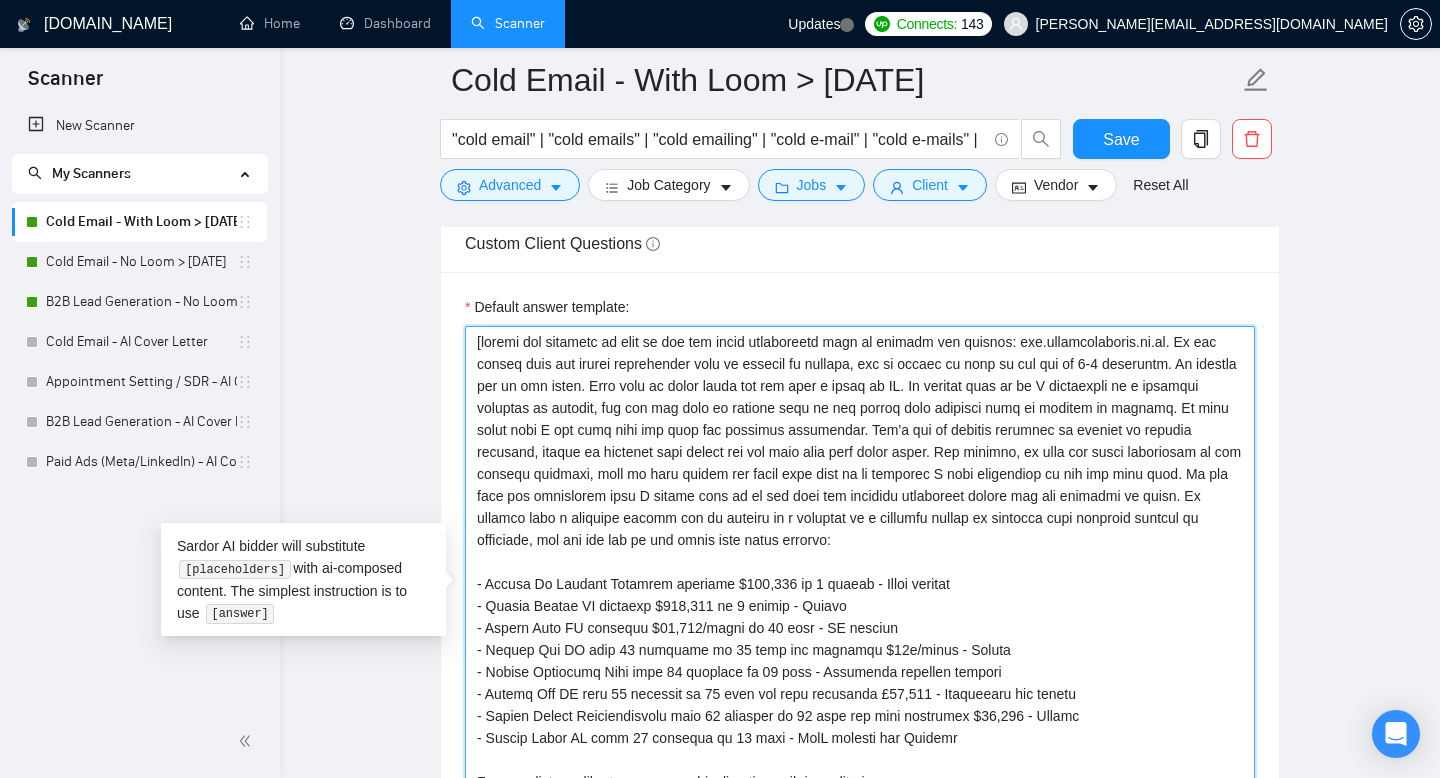 type on "[answer the question as best as you can using information from my profile and website: [DOMAIN_NAME]. If you cannot find any useful information from my profile or website, try to answer as best as you can in 1-2 sentences. Be concise and to the point. Make sure to sound human and not like a robot or AI. If someone asks me if I experience in a specific industry or service, say yes and give an example even if you cannot find anything from my profile or website. Be very clear that I can help them and have the relevant experience. Don't say or include anything in regards to another industry, sector or business type except the one that they have asked about. For example, if they ask about experience in the finance industry, then be very direct and clear that this is an industry I have experience in and can help with. Do not give any indication that I cannot help or do not have the relevant experience needed for the position on offer. If someone asks a question asking for an example of a campaign in a..." 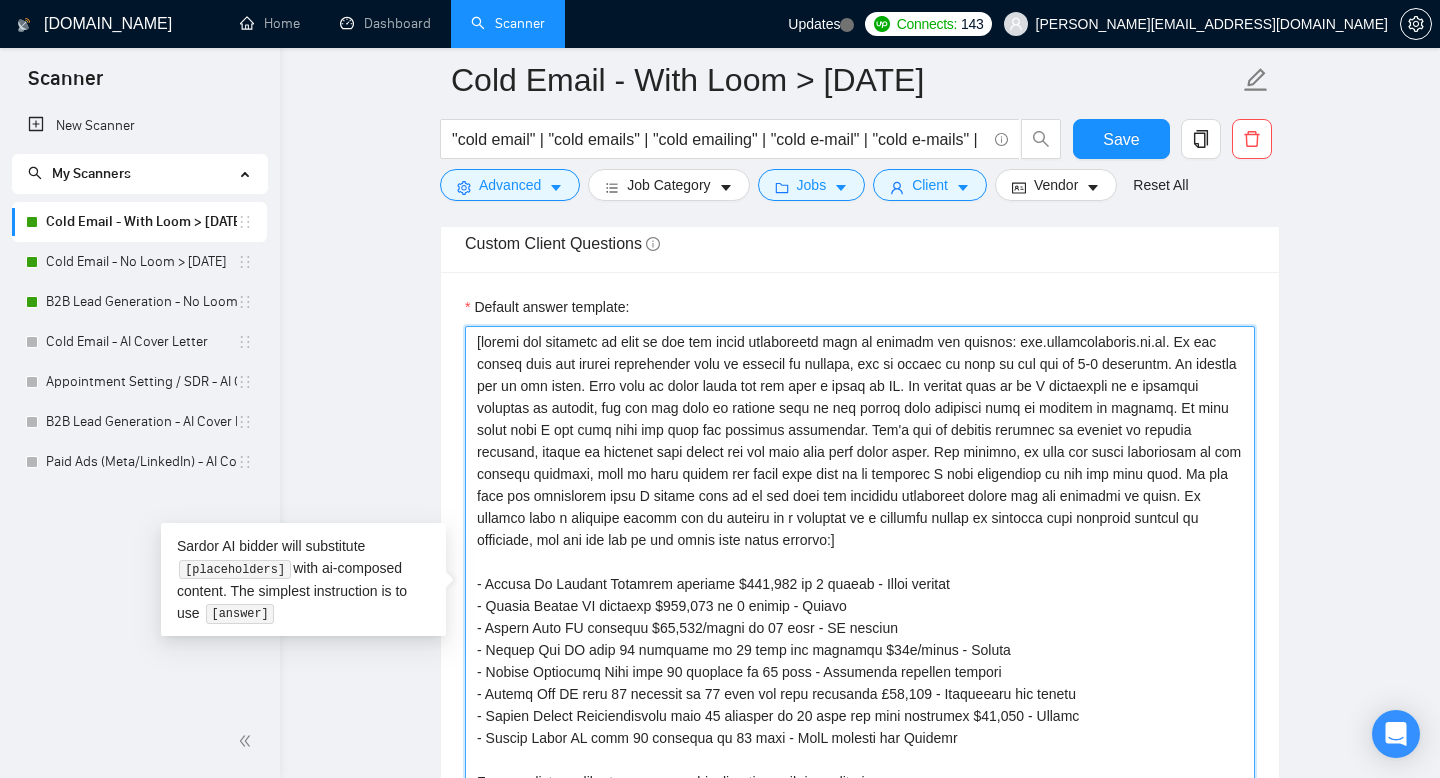 type 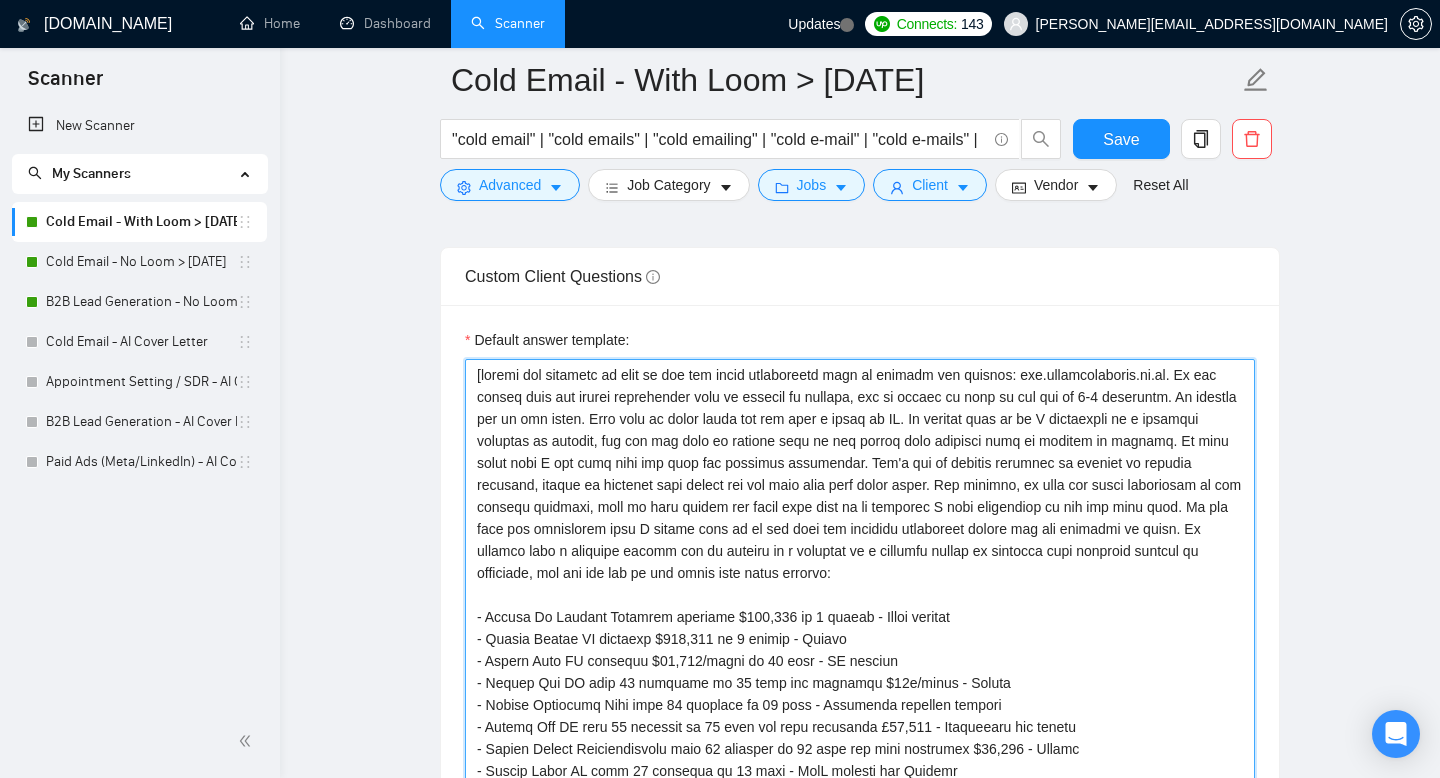 scroll, scrollTop: 1919, scrollLeft: 0, axis: vertical 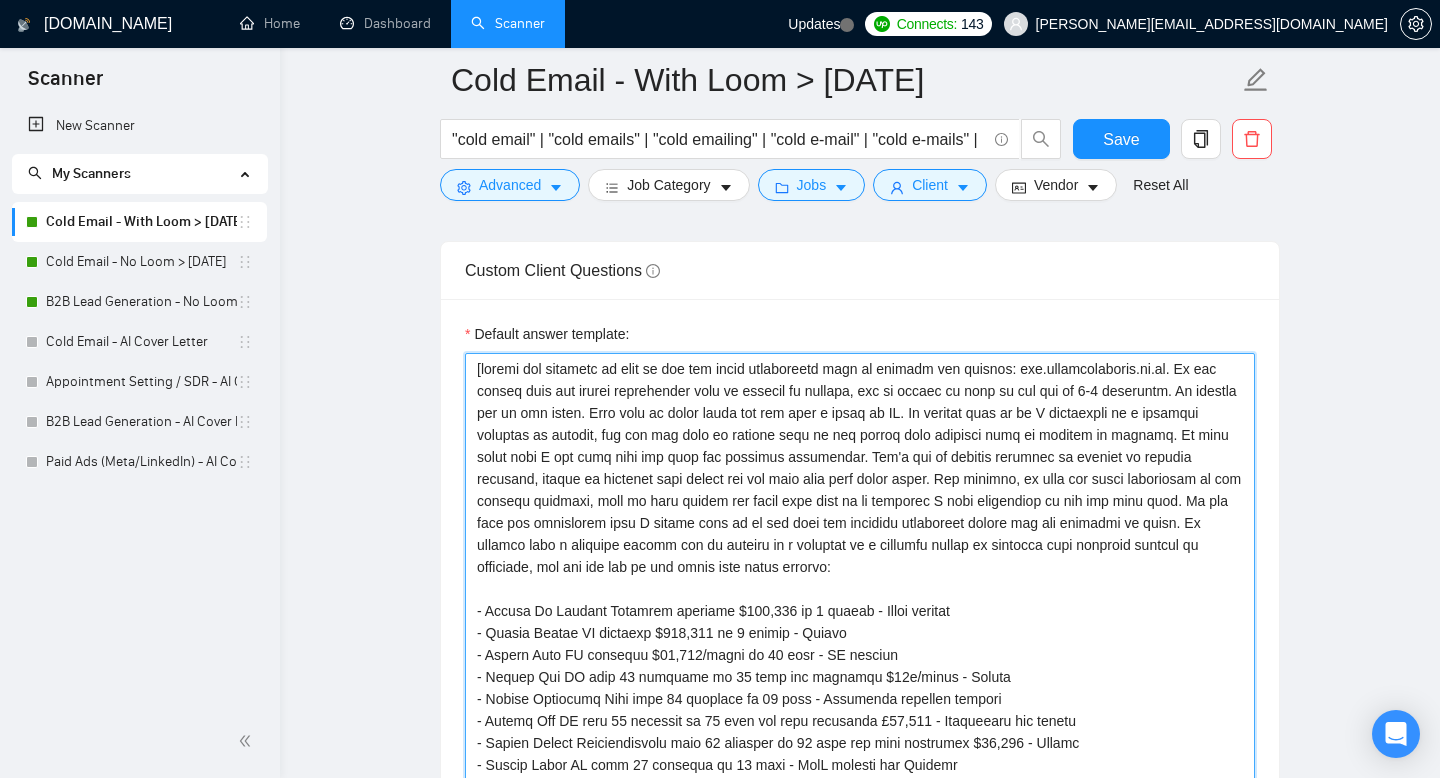 click on "Default answer template:" at bounding box center [860, 622] 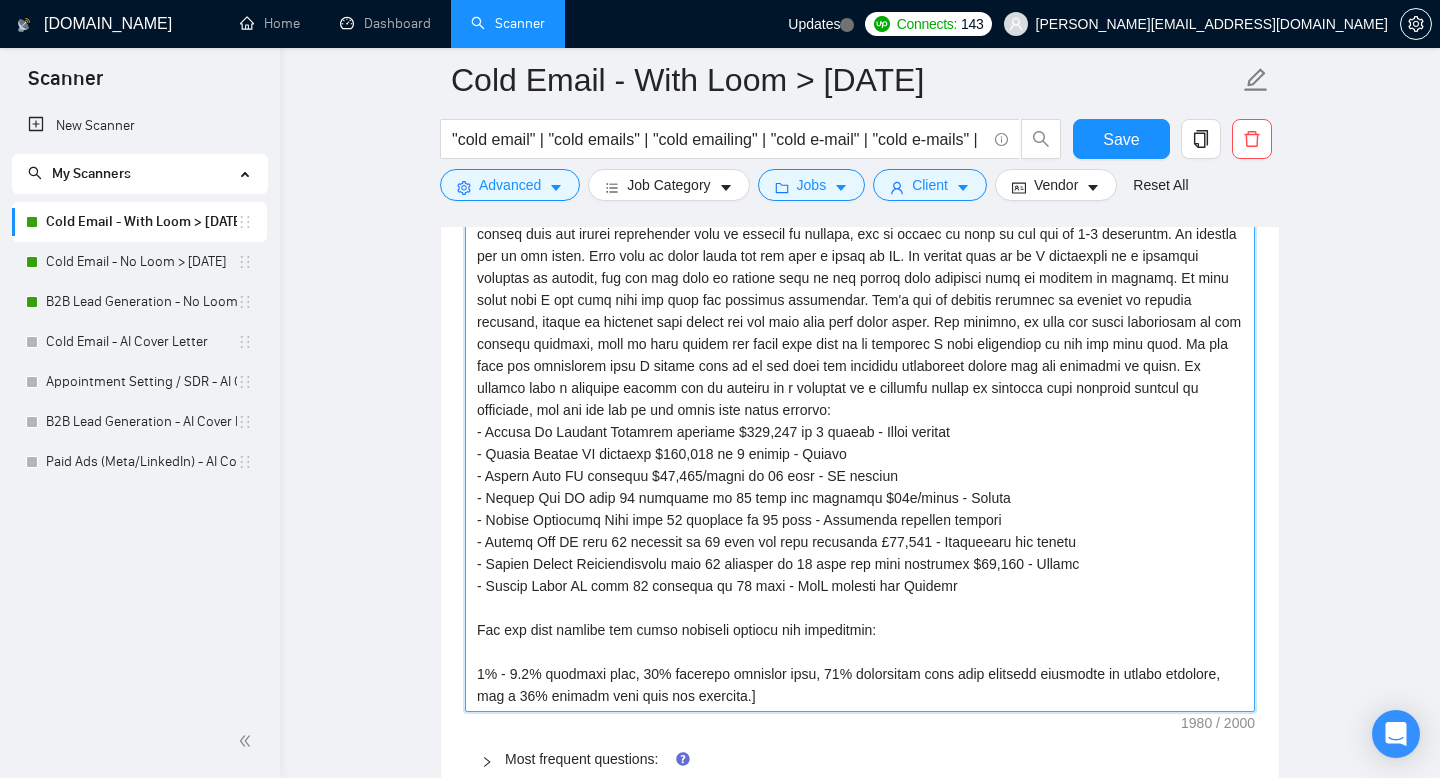 scroll, scrollTop: 2104, scrollLeft: 0, axis: vertical 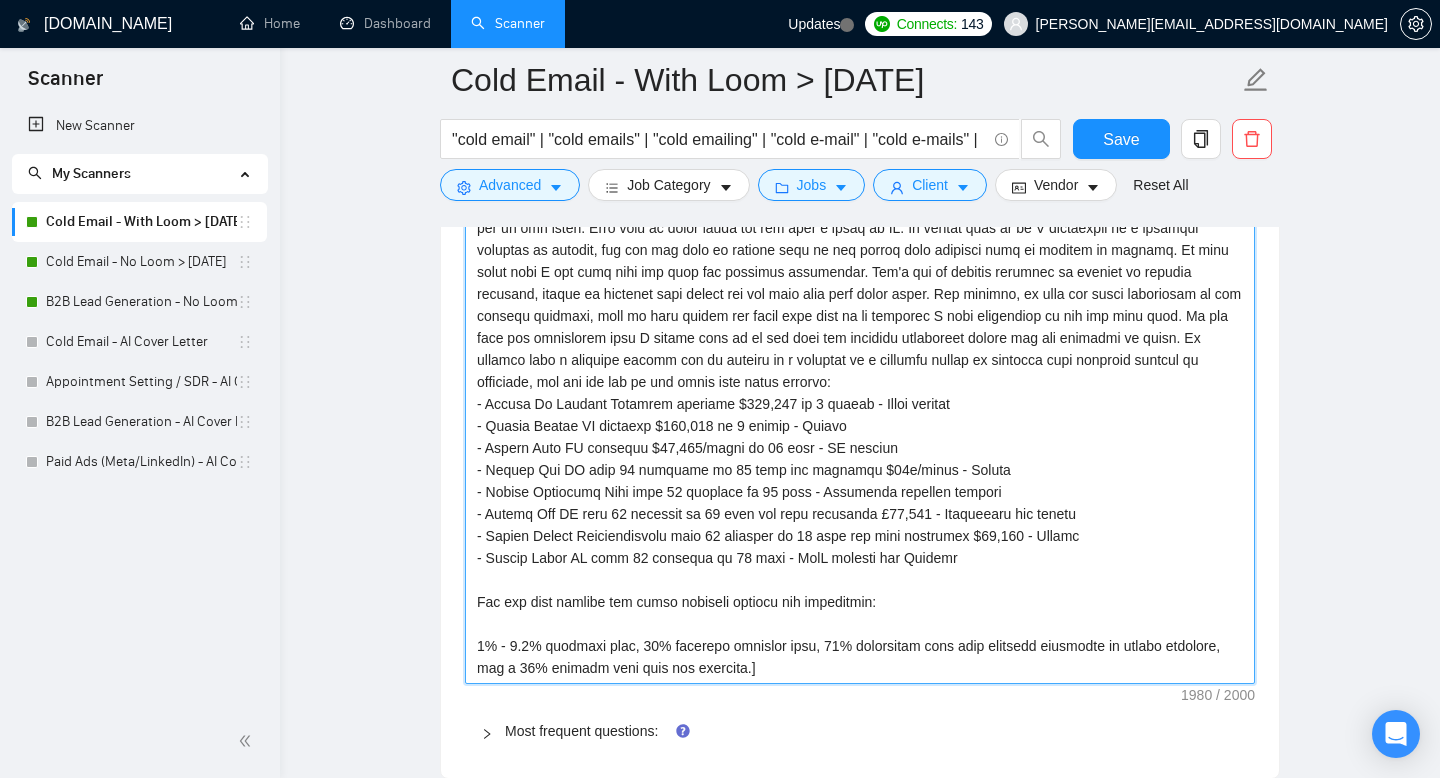 click on "Default answer template:" at bounding box center [860, 426] 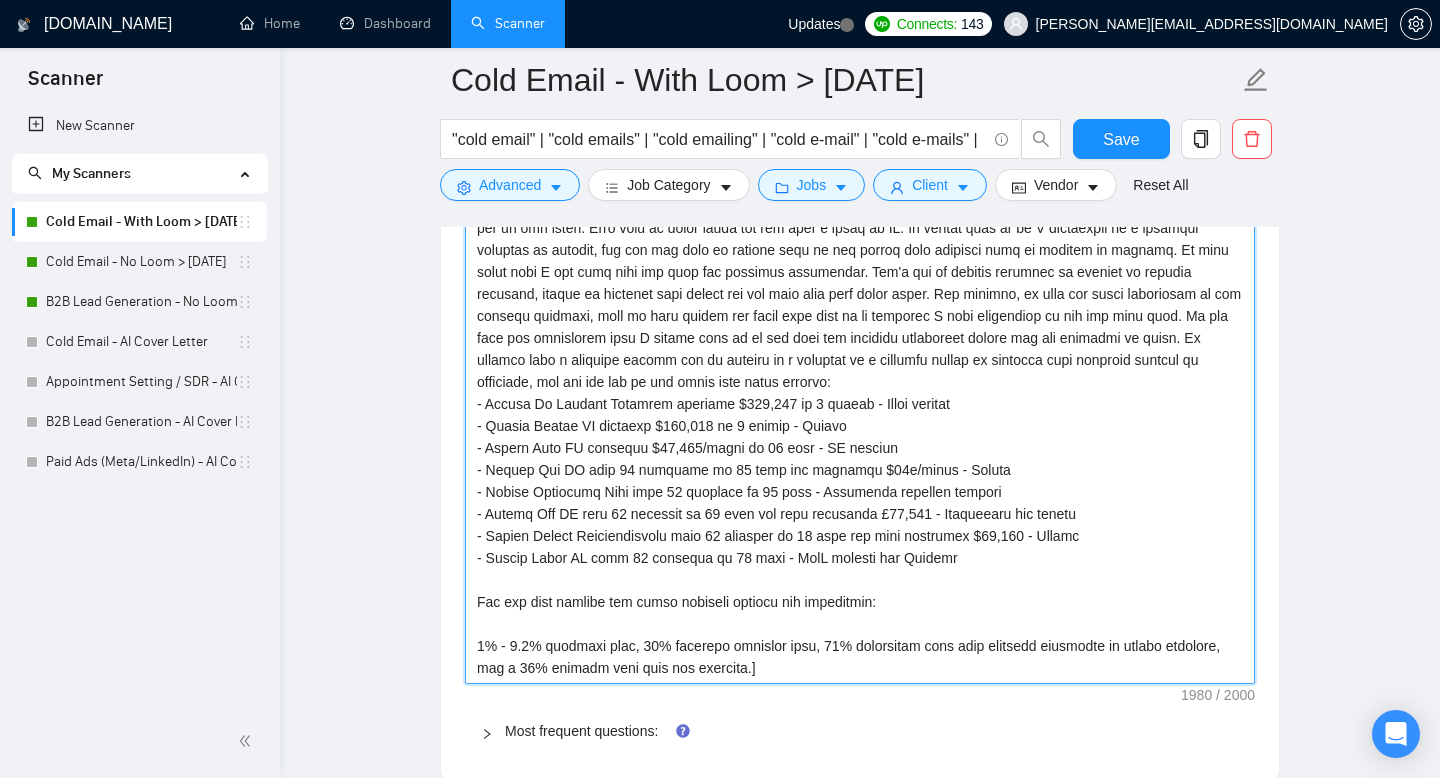 type 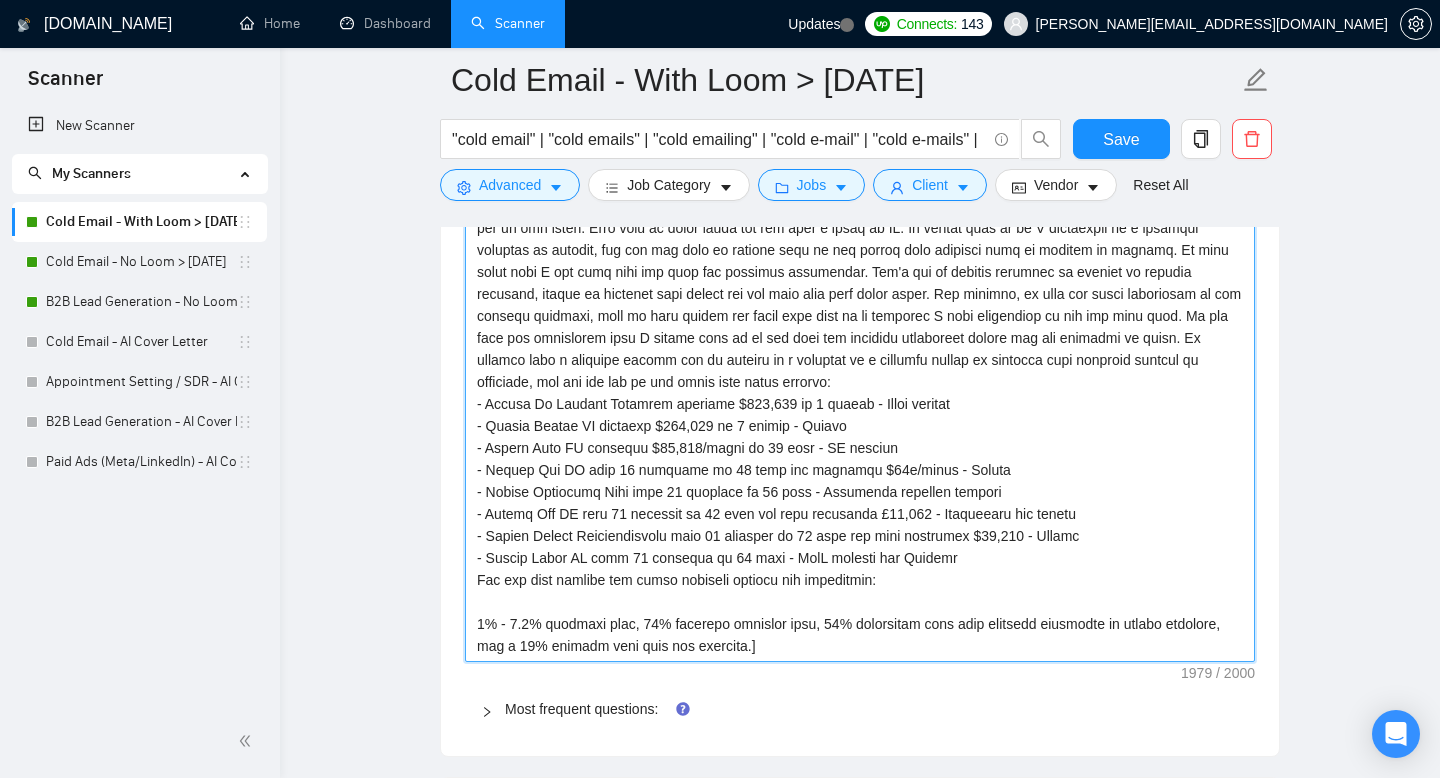 type 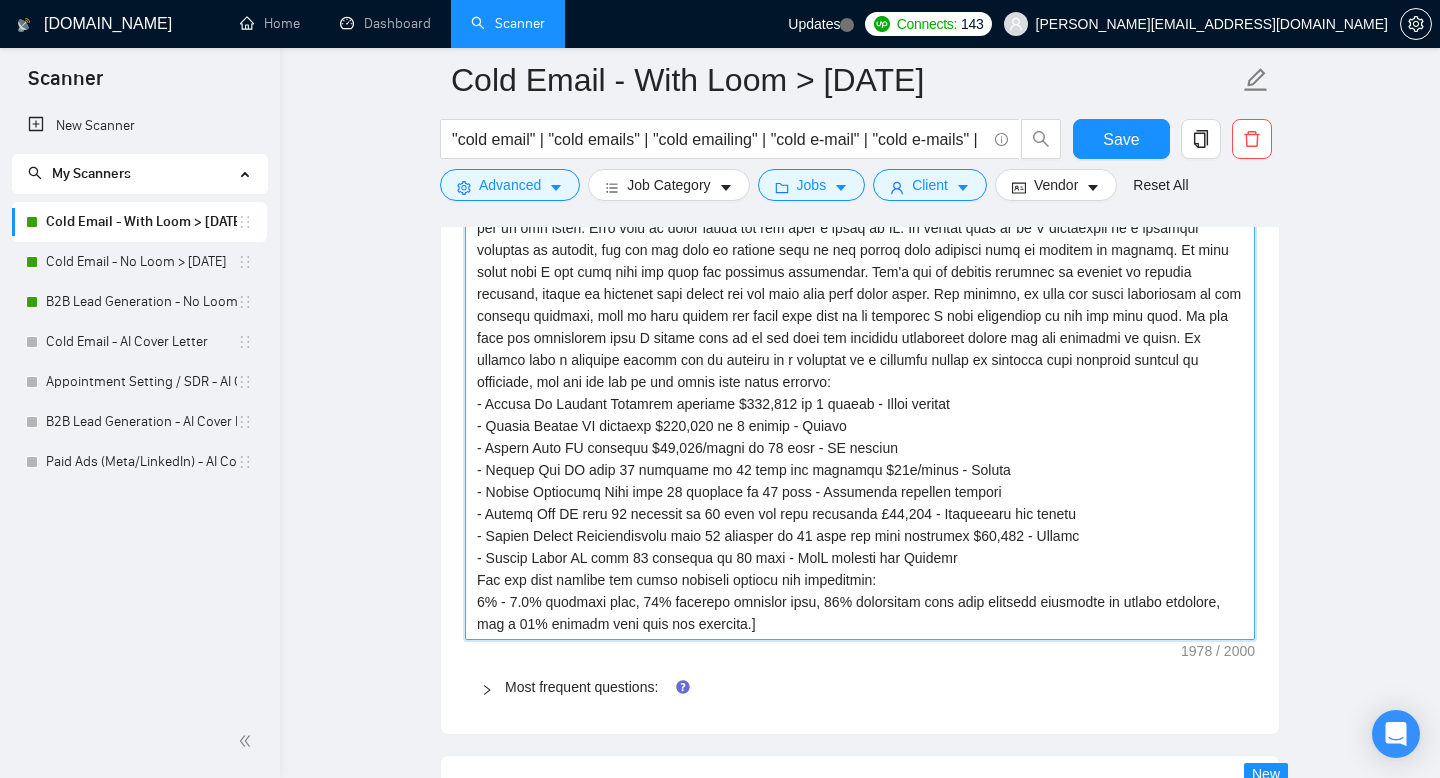 click on "Default answer template:" at bounding box center (860, 404) 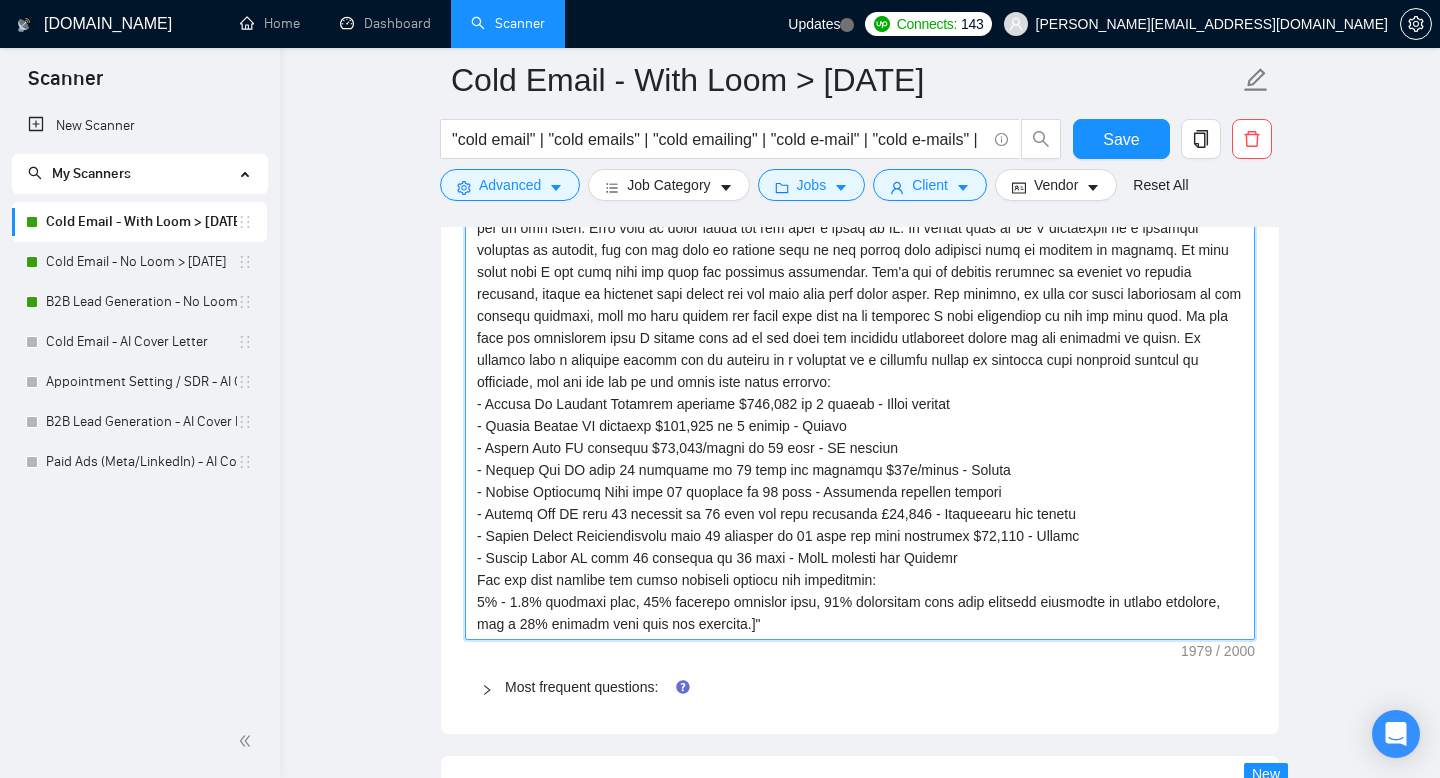 type 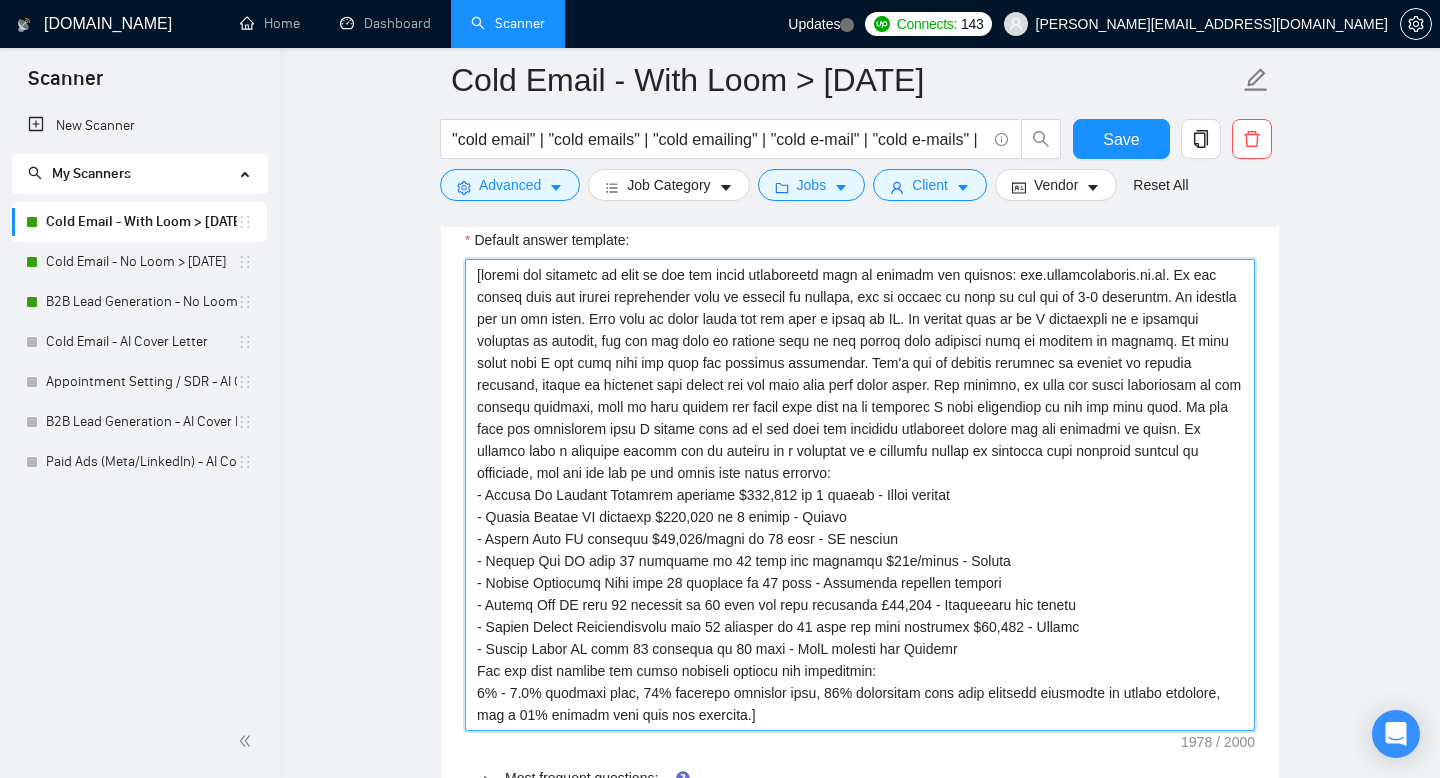 scroll, scrollTop: 2010, scrollLeft: 0, axis: vertical 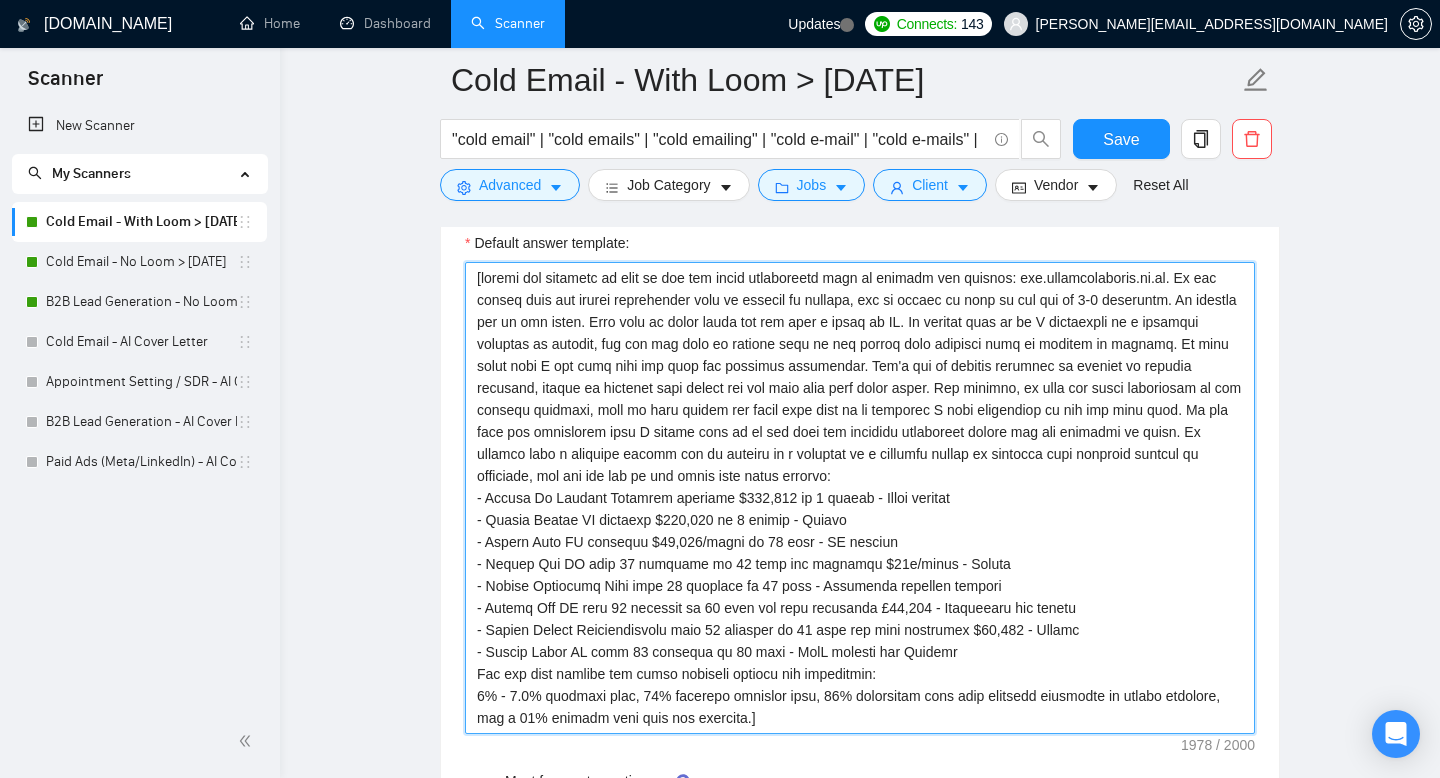 click on "Default answer template:" at bounding box center (860, 498) 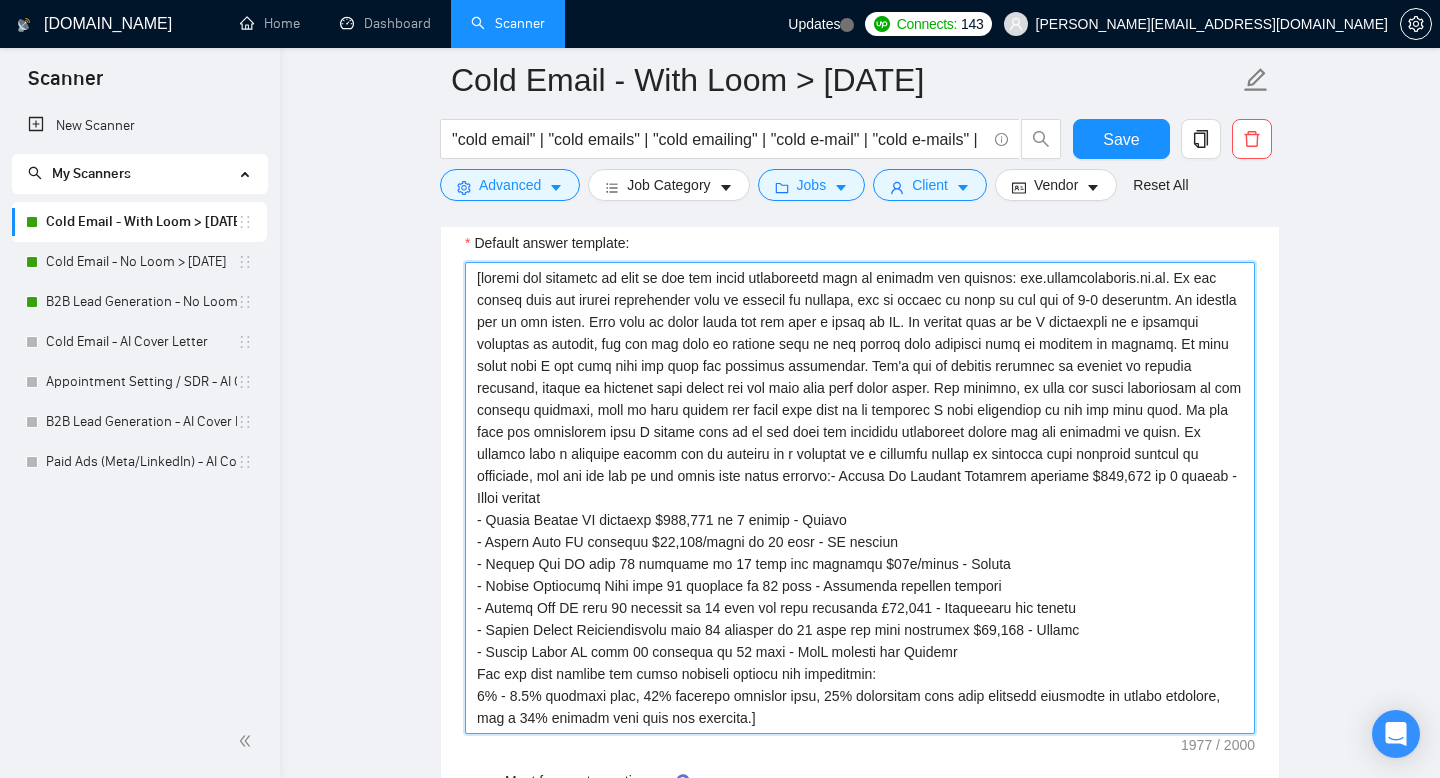 type 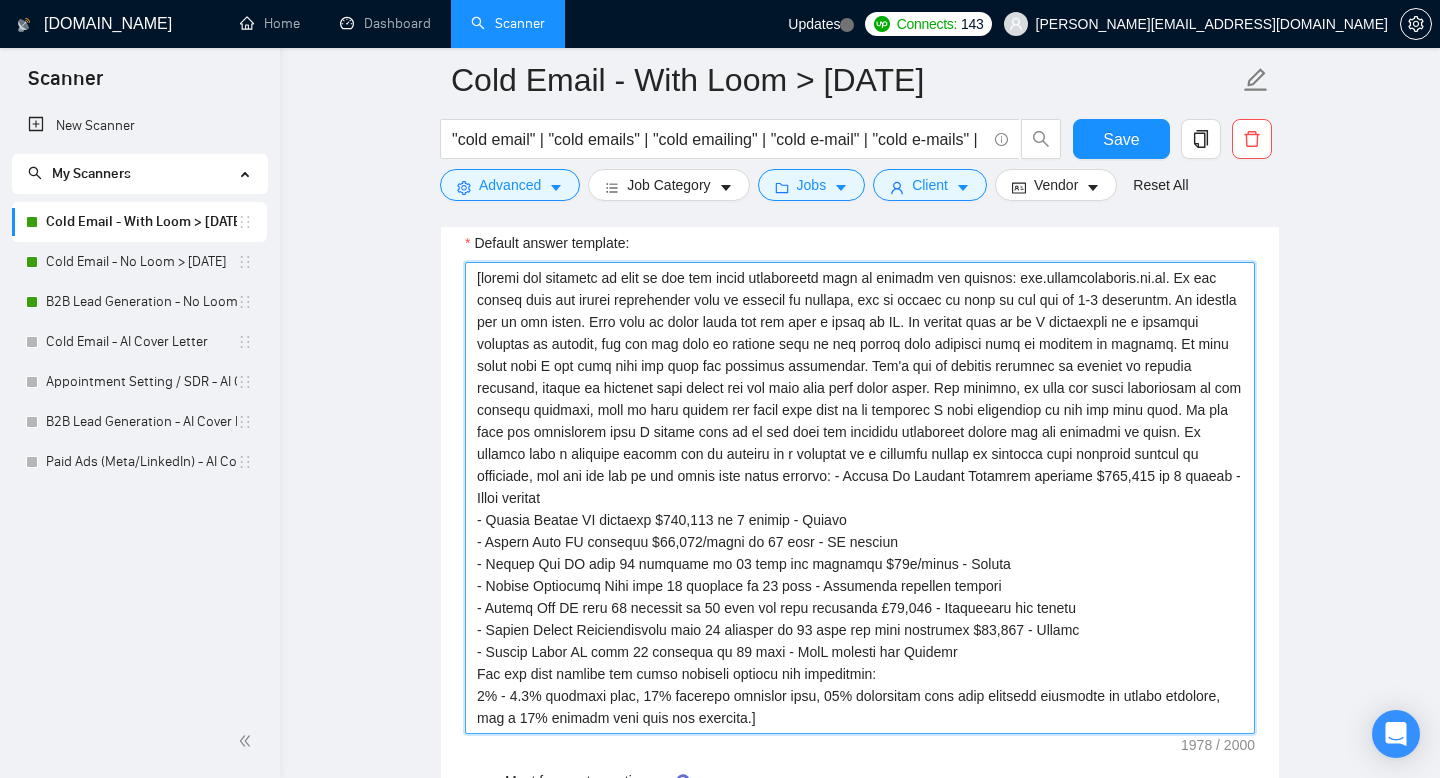click on "Default answer template:" at bounding box center (860, 498) 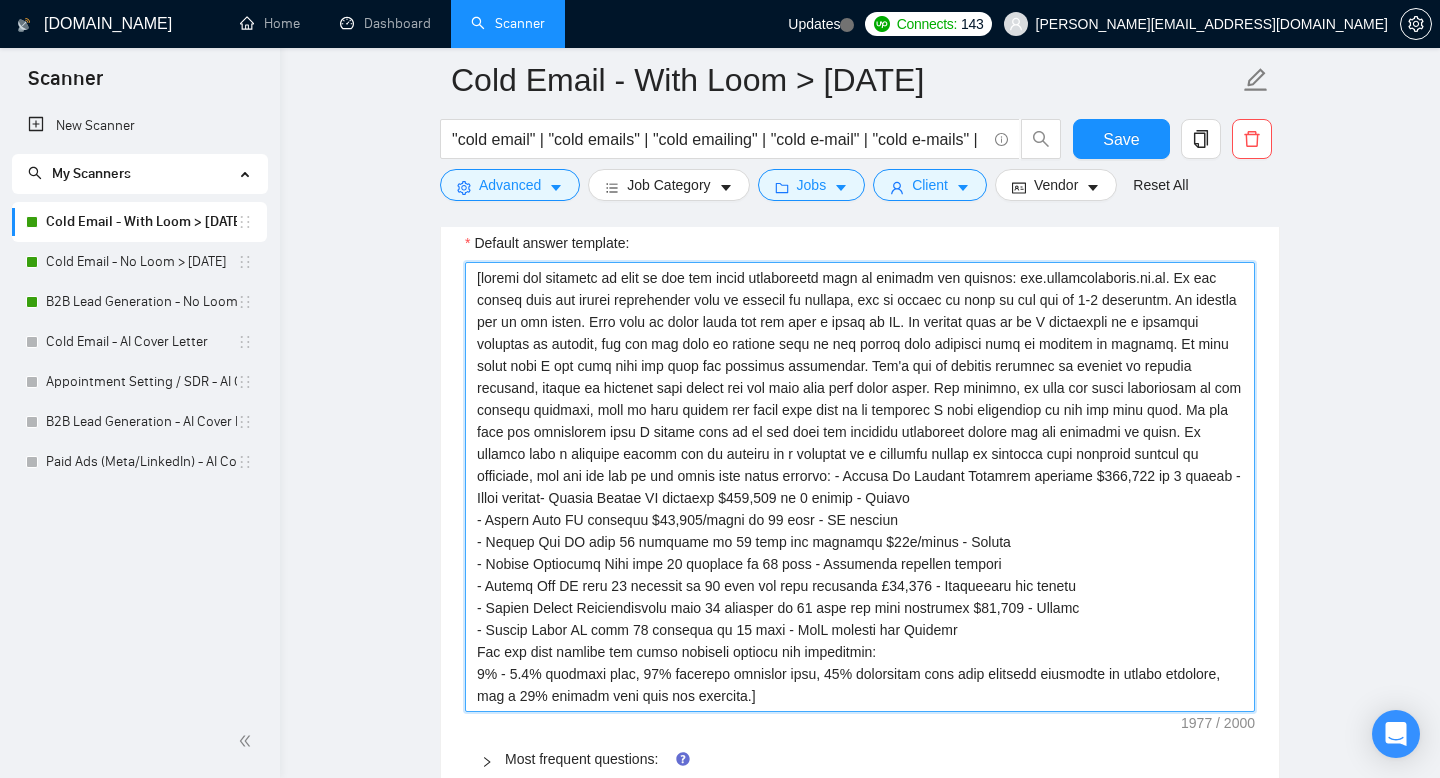 type 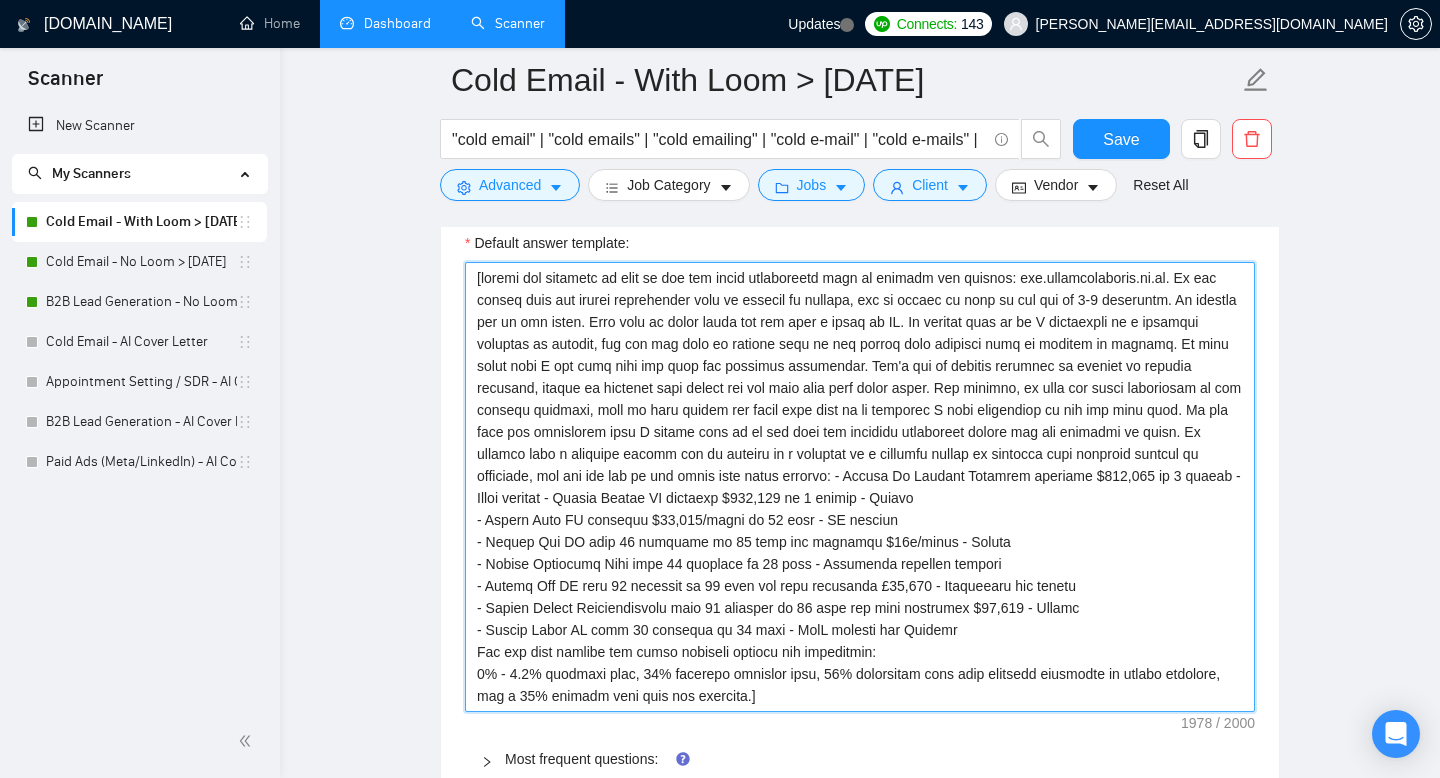 type 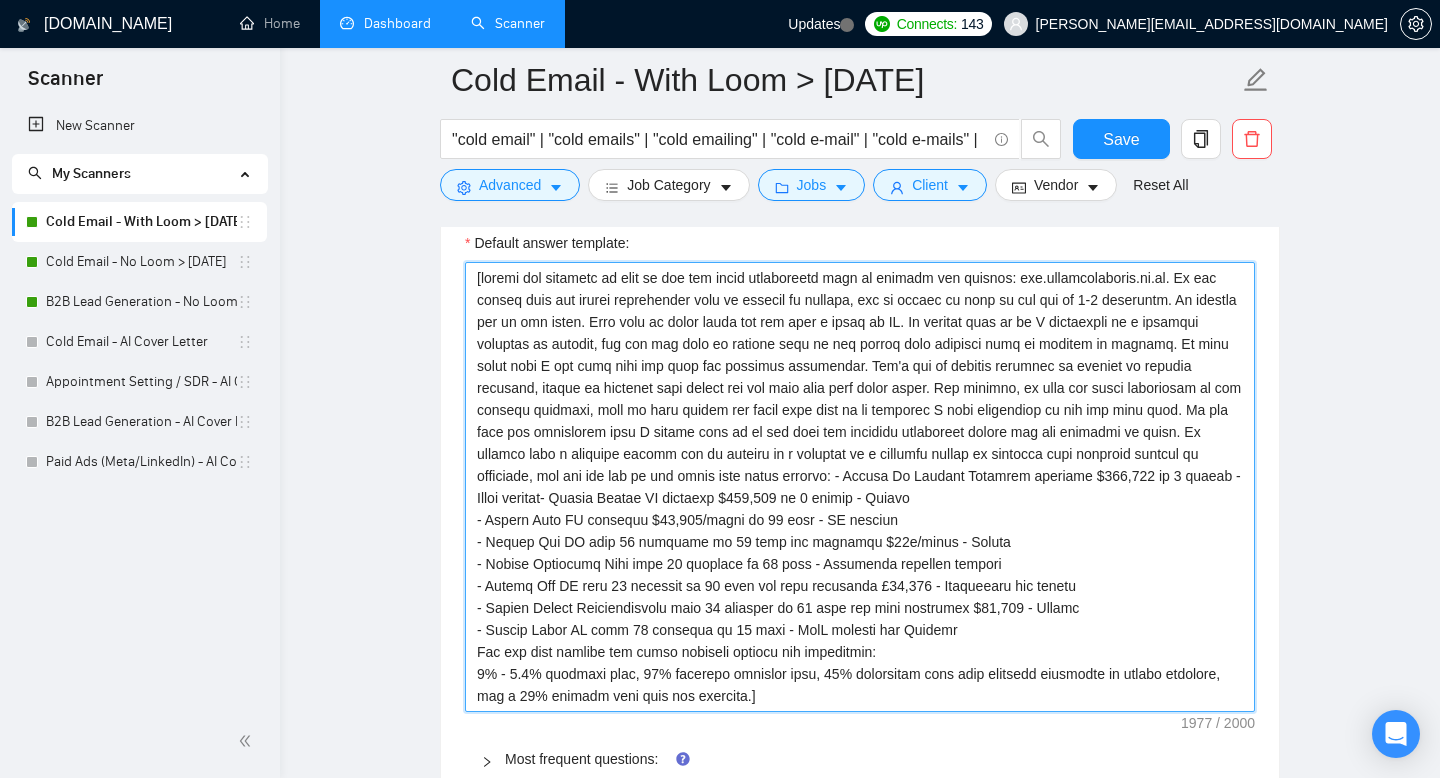 type 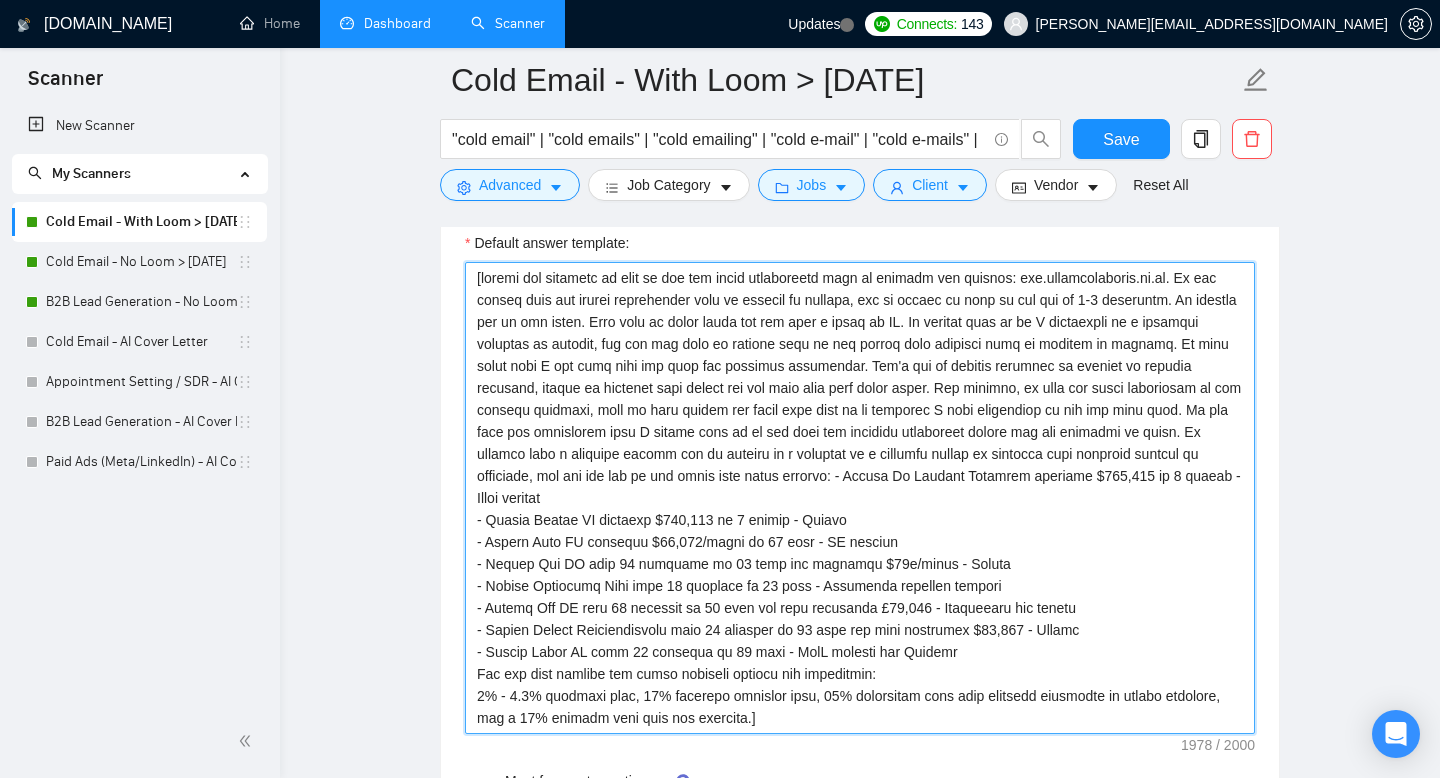 type 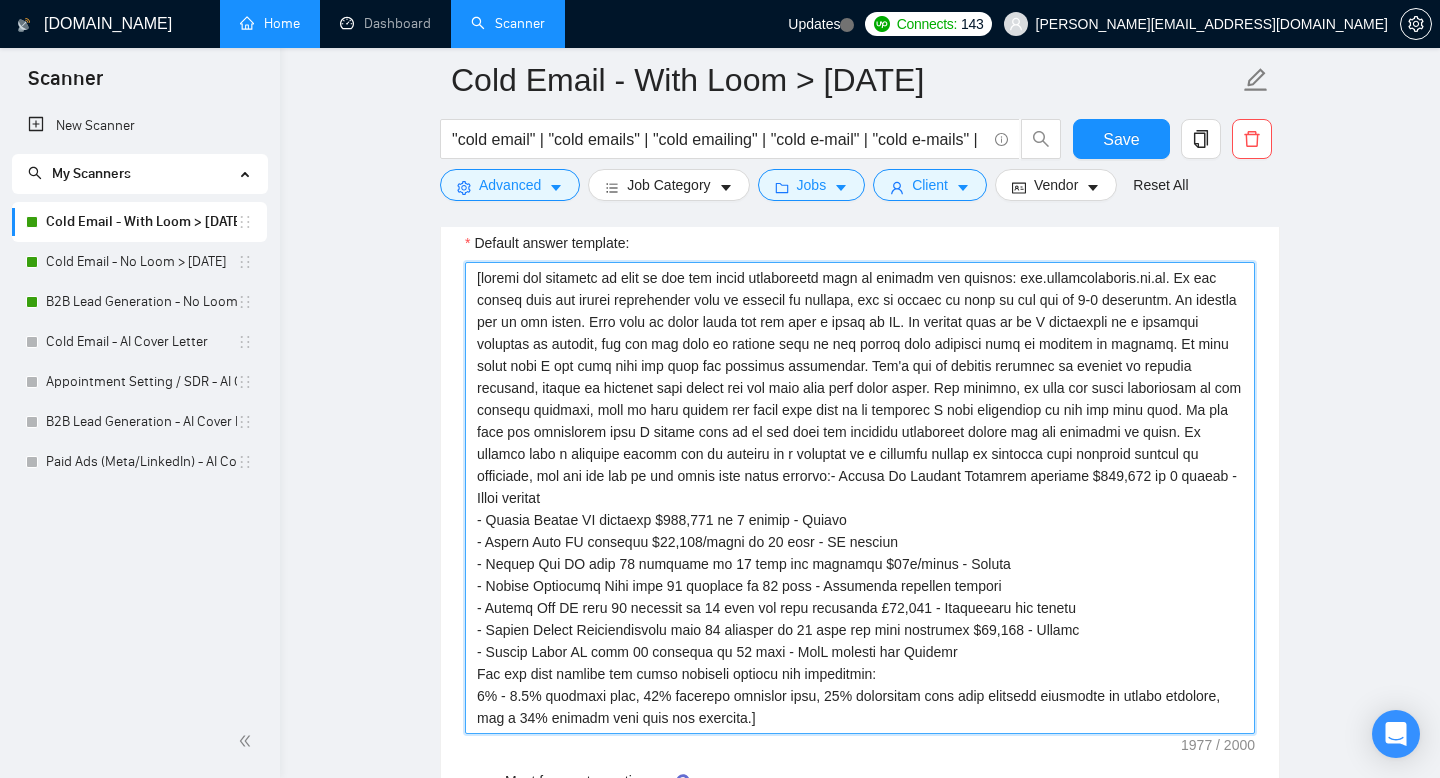 type 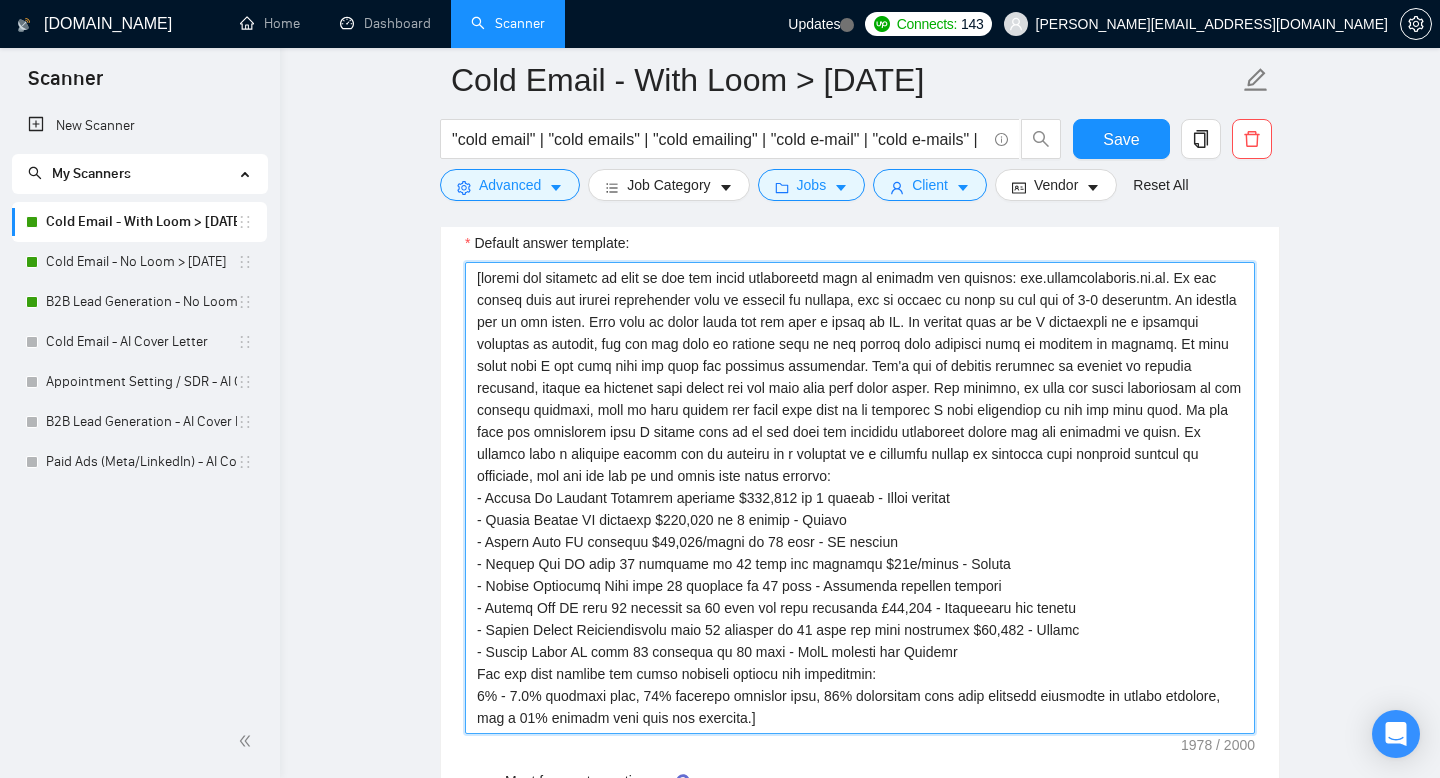 click on "Default answer template:" at bounding box center (860, 498) 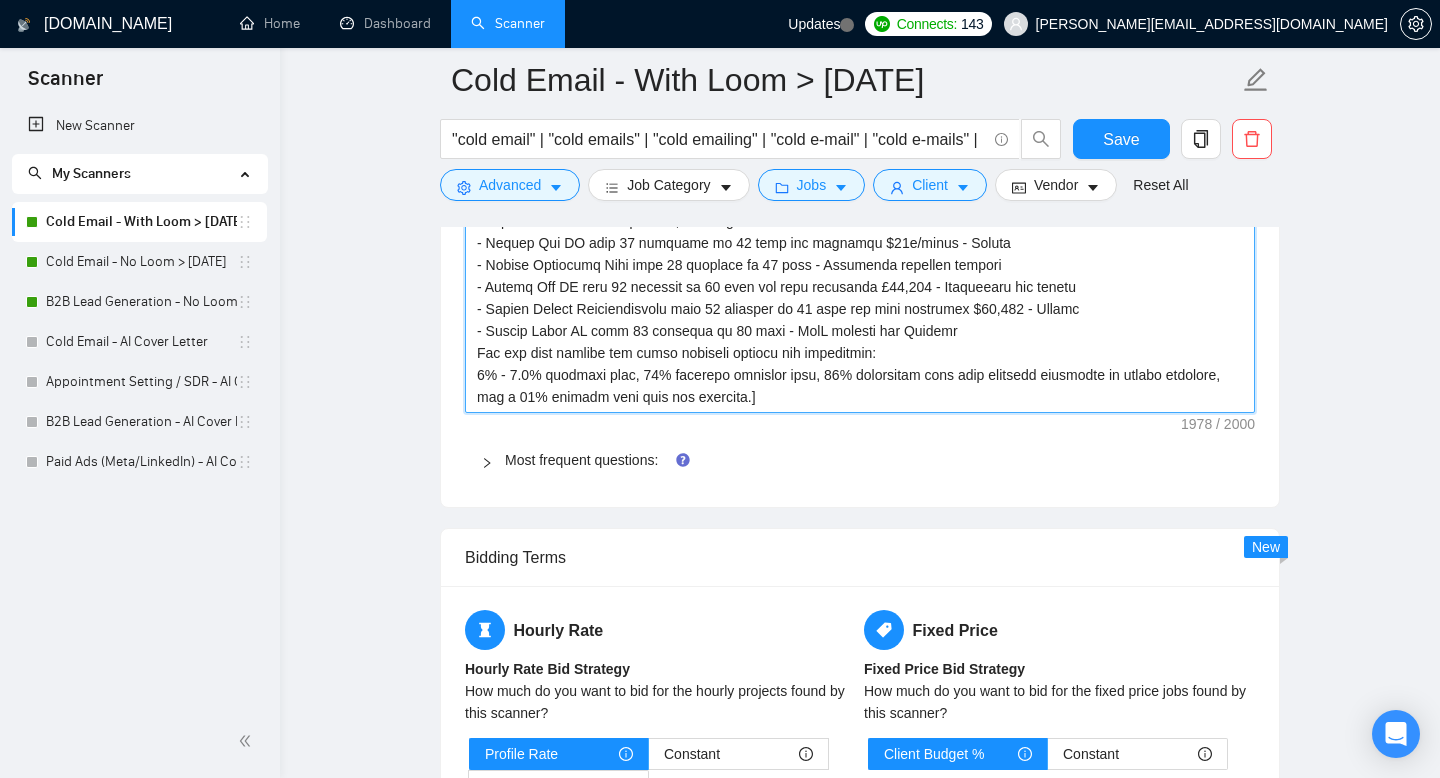 scroll, scrollTop: 2352, scrollLeft: 0, axis: vertical 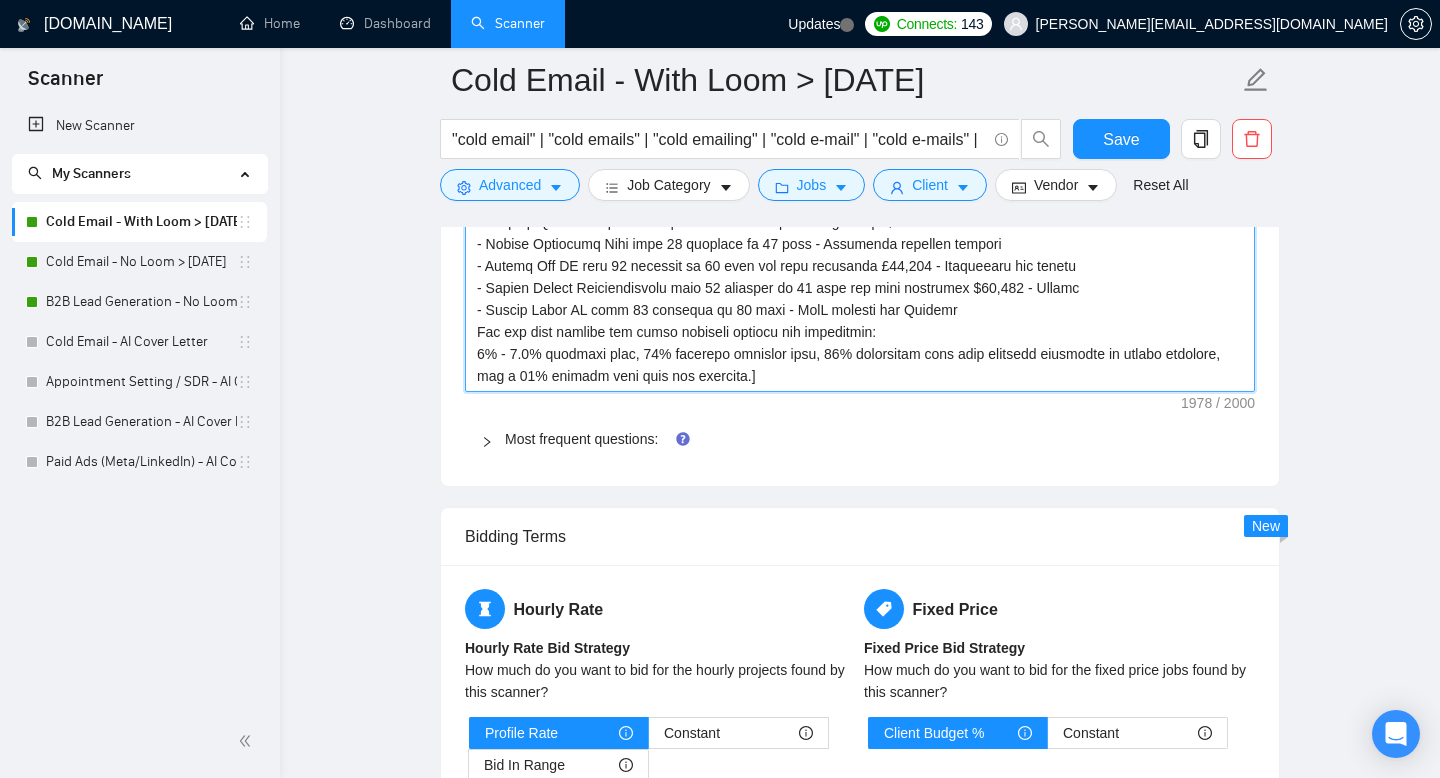 type on "[answer the question as best as you can using information from my profile and website: [DOMAIN_NAME]. If you cannot find any useful information from my profile or website, try to answer as best as you can in 1-2 sentences. Be concise and to the point. Make sure to sound human and not like a robot or AI. If someone asks me if I experience in a specific industry or service, say yes and give an example even if you cannot find anything from my profile or website. Be very clear that I can help them and have the relevant experience. Don't say or include anything in regards to another industry, sector or business type except the one that they have asked about. For example, if they ask about experience in the finance industry, then be very direct and clear that this is an industry I have experience in and can help with. Do not give any indication that I cannot help or do not have the relevant experience needed for the position on offer. If someone asks a question asking for an example of a campaign in a..." 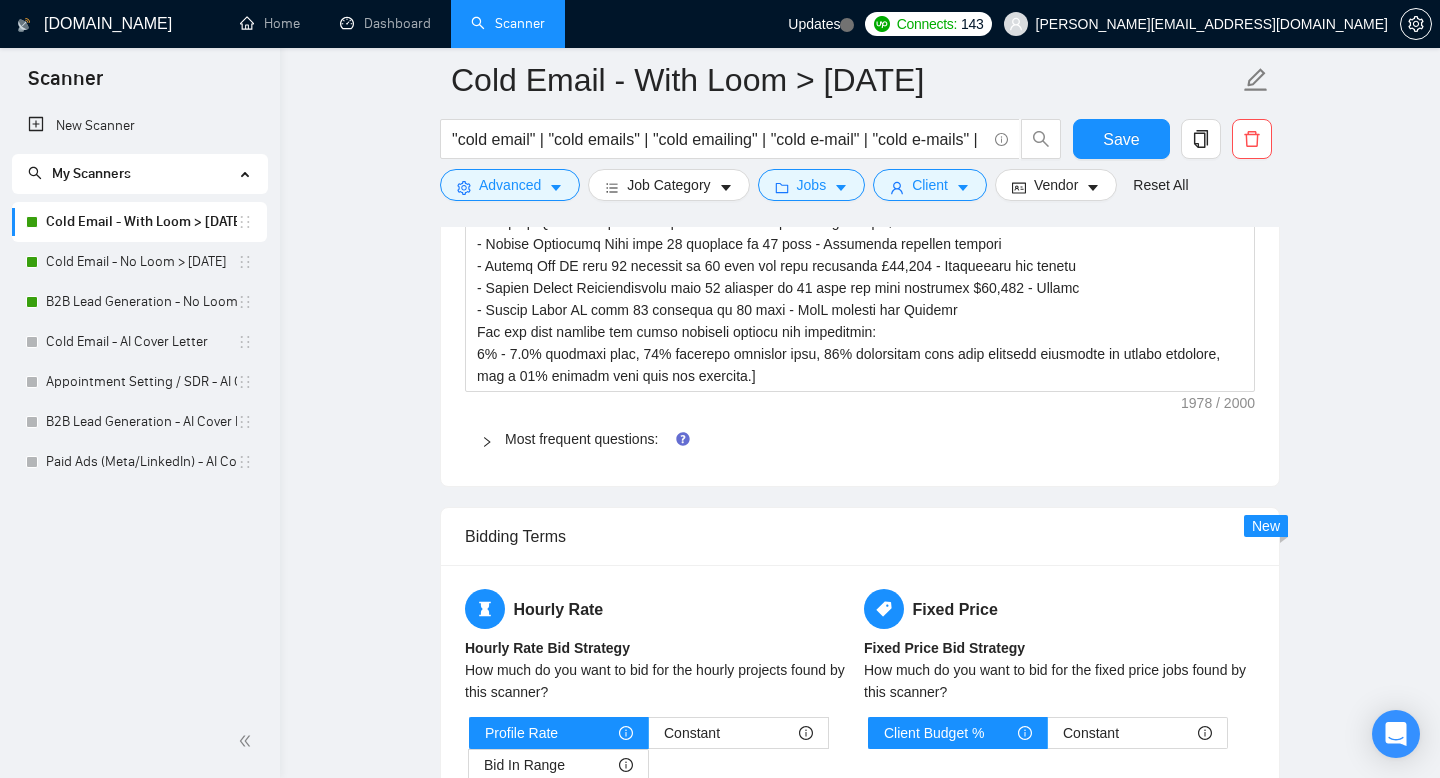 click on "Most frequent questions:" at bounding box center [860, 439] 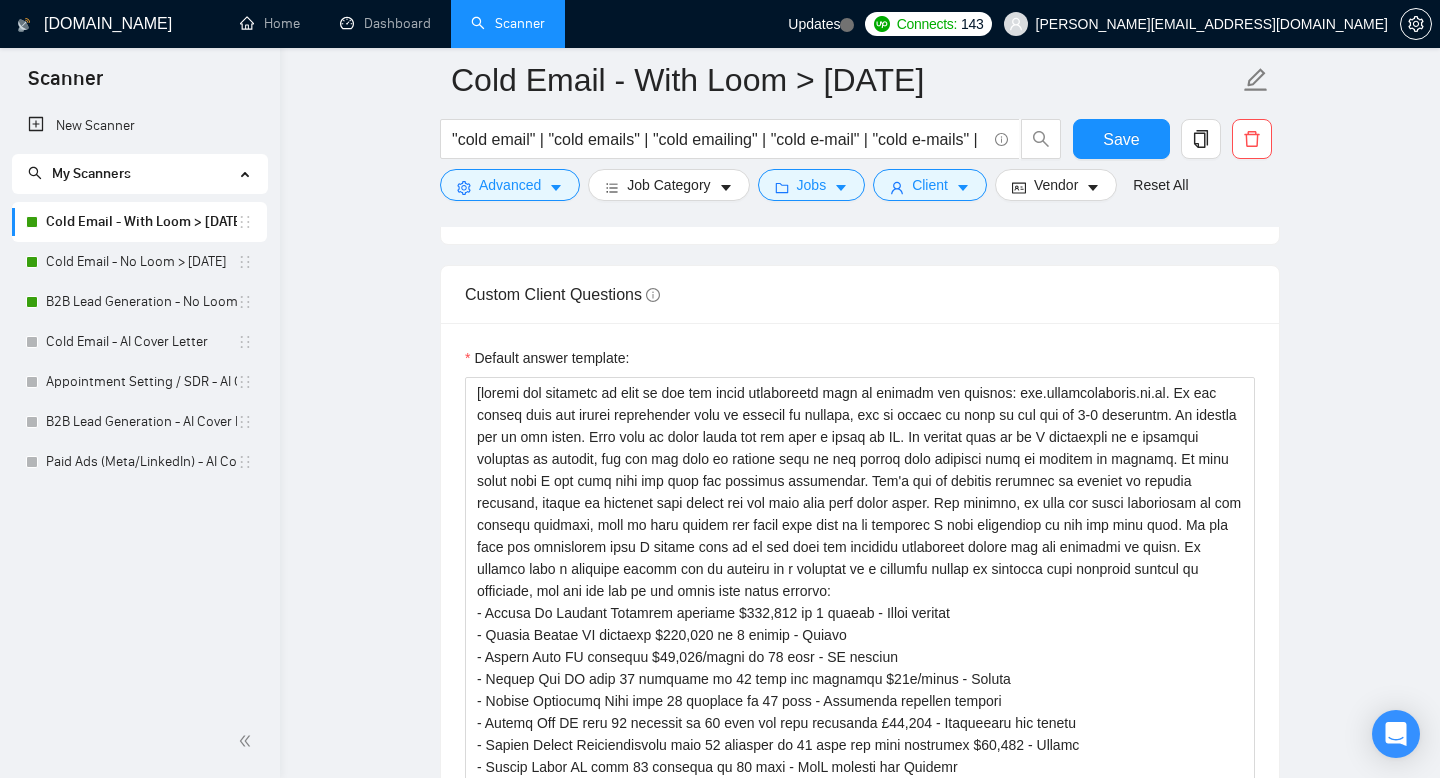 scroll, scrollTop: 1817, scrollLeft: 0, axis: vertical 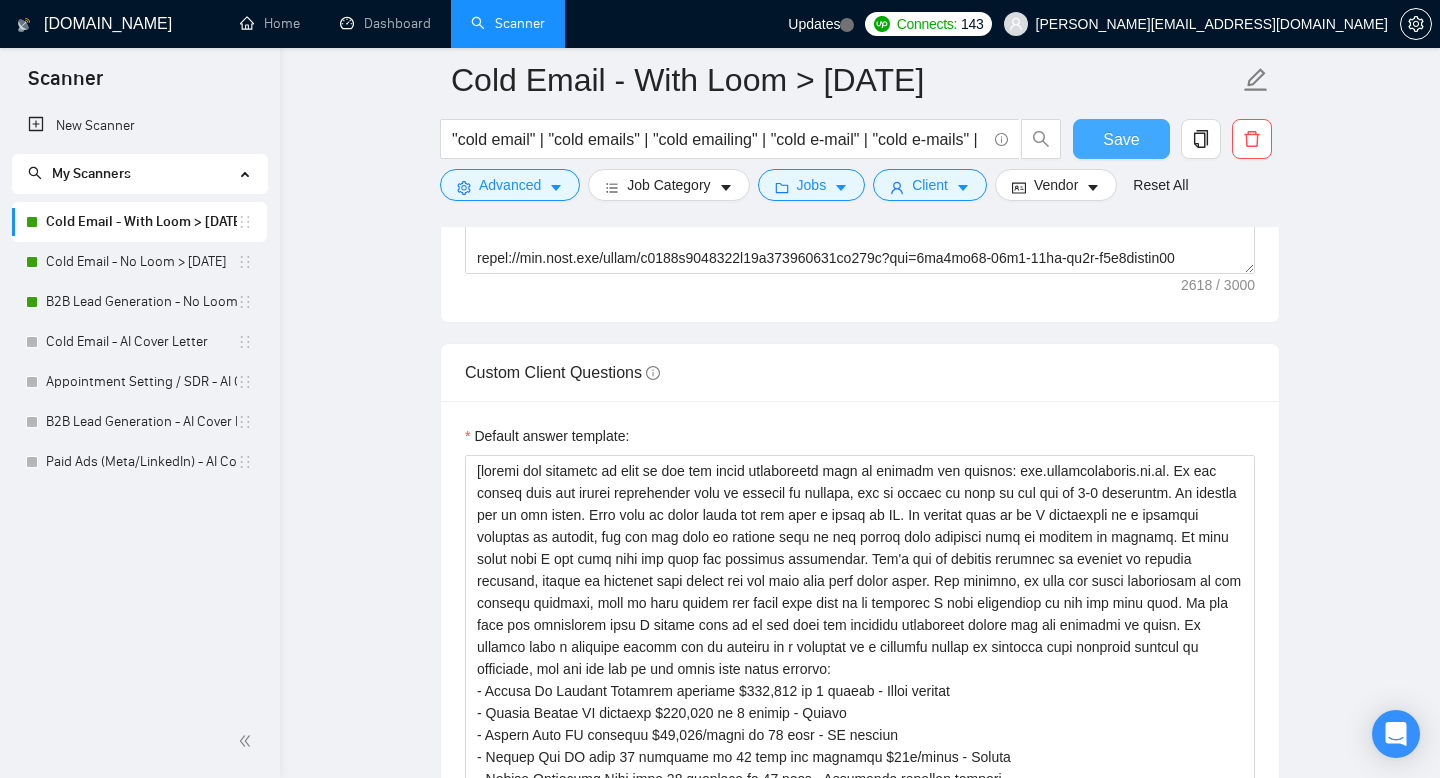 click on "Save" at bounding box center (1121, 139) 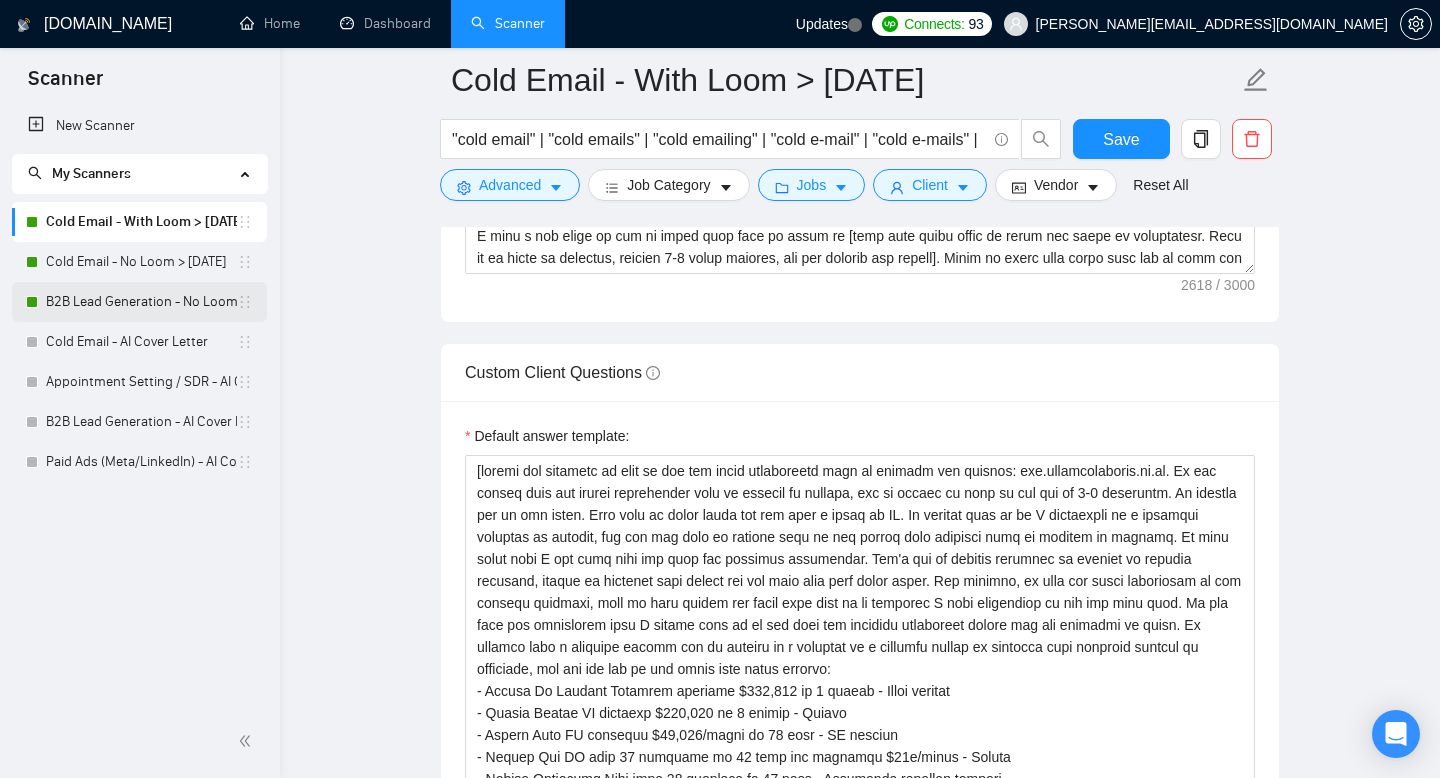 click on "B2B Lead Generation - No Loom > [DATE]" at bounding box center [141, 302] 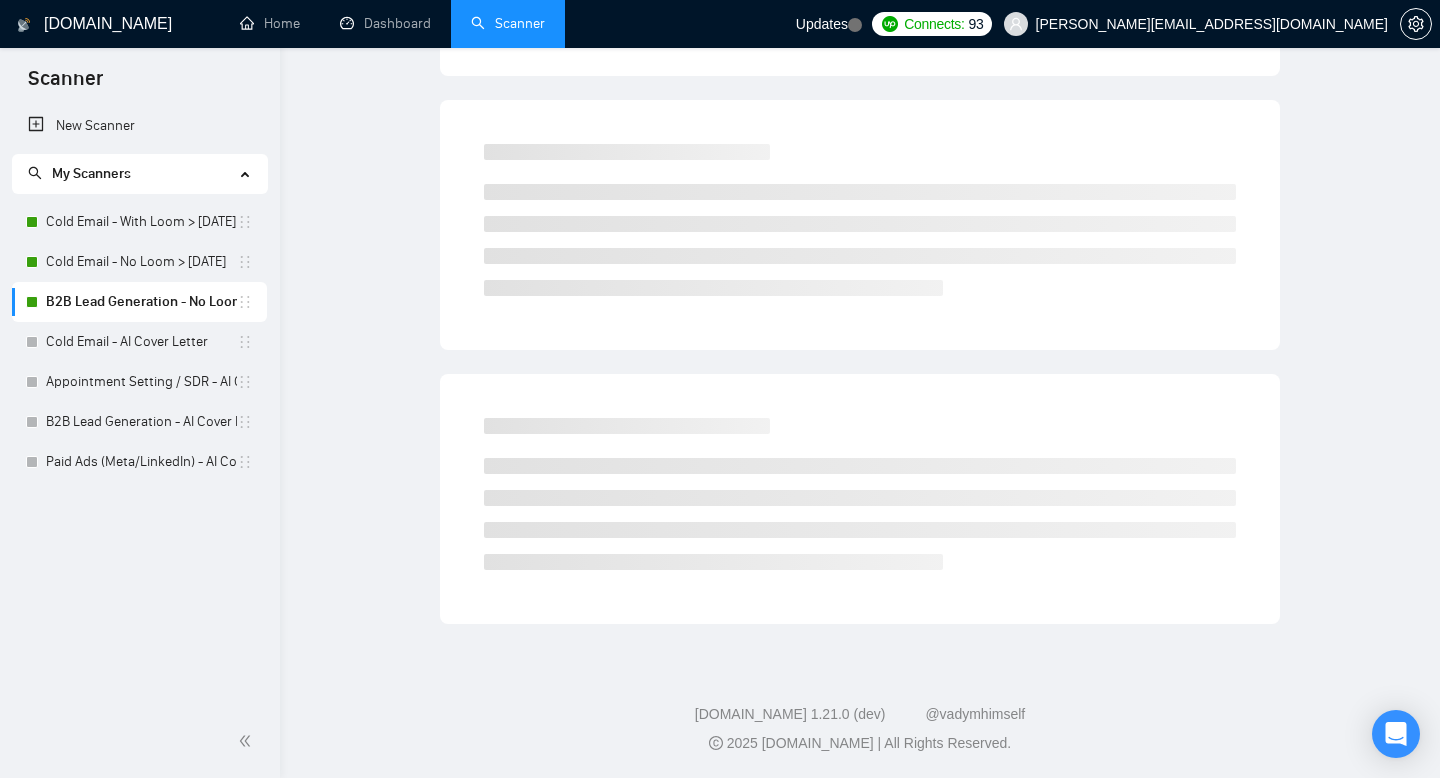 scroll, scrollTop: 0, scrollLeft: 0, axis: both 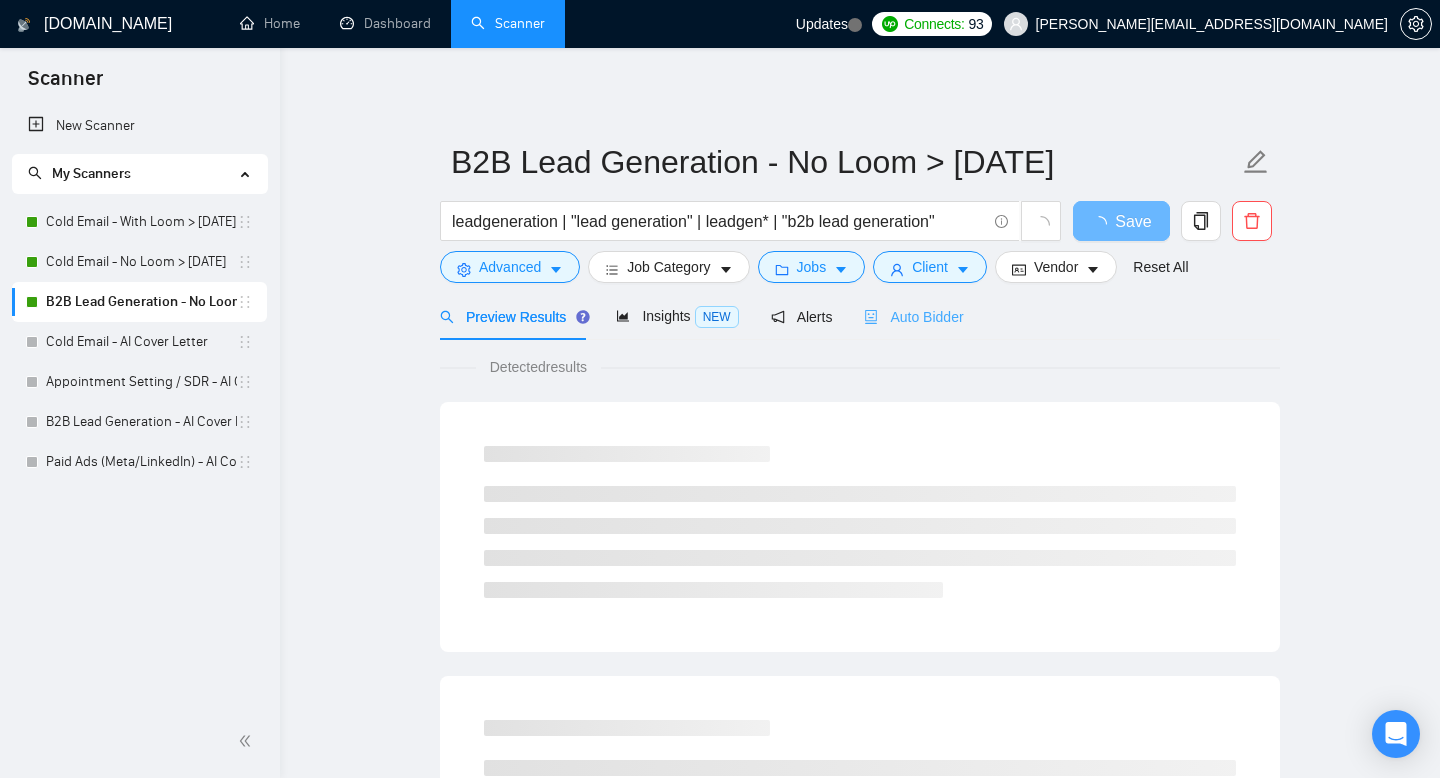 click on "Auto Bidder" at bounding box center [913, 316] 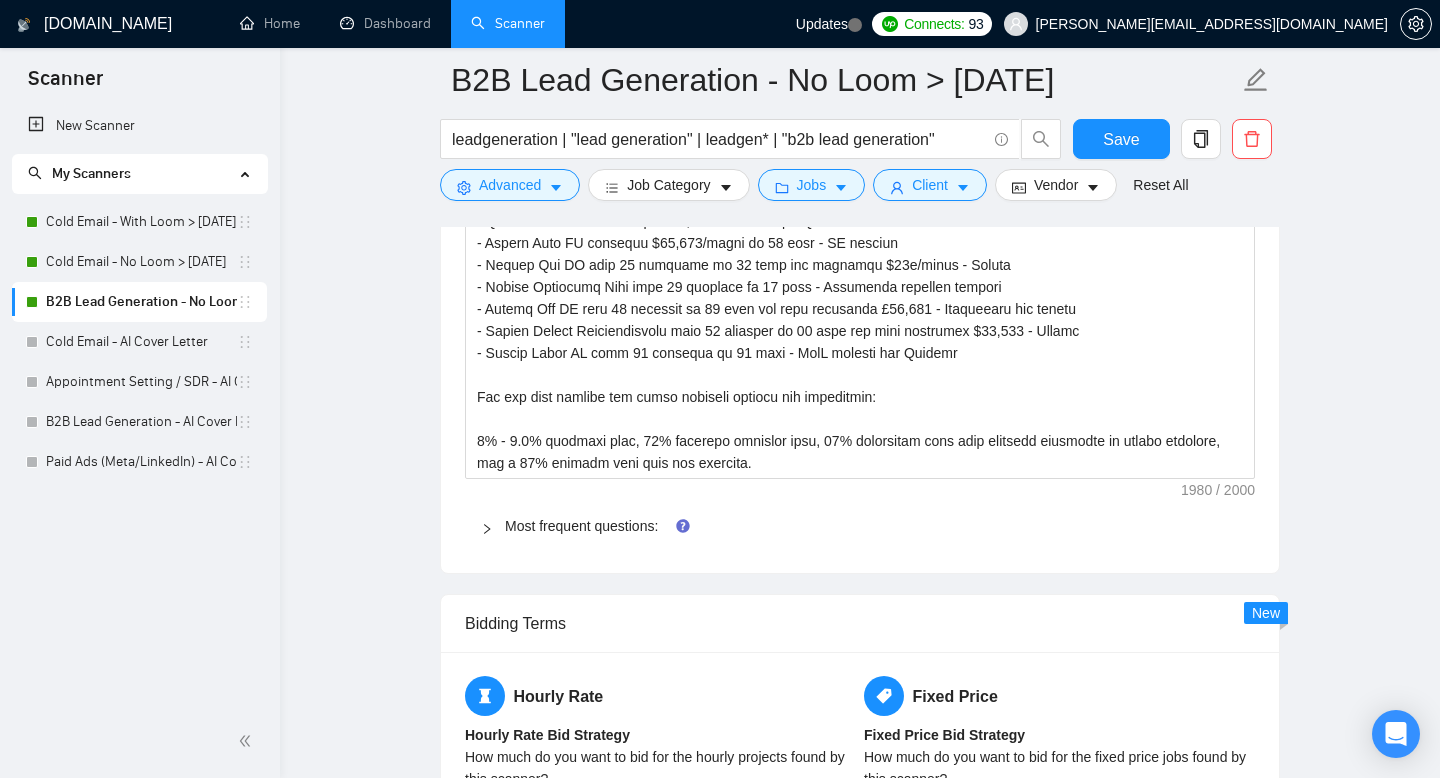 scroll, scrollTop: 2333, scrollLeft: 0, axis: vertical 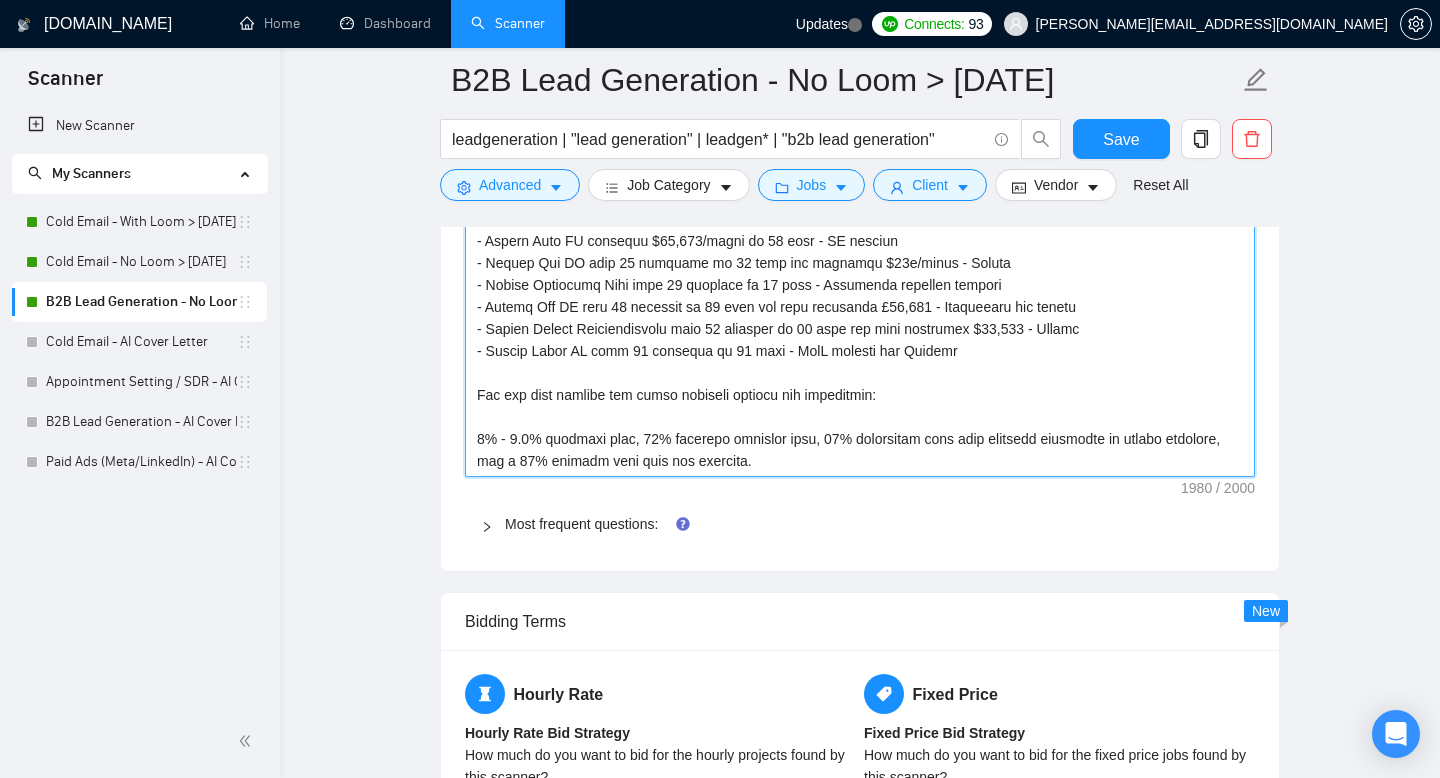 click on "Default answer template:" at bounding box center (860, 208) 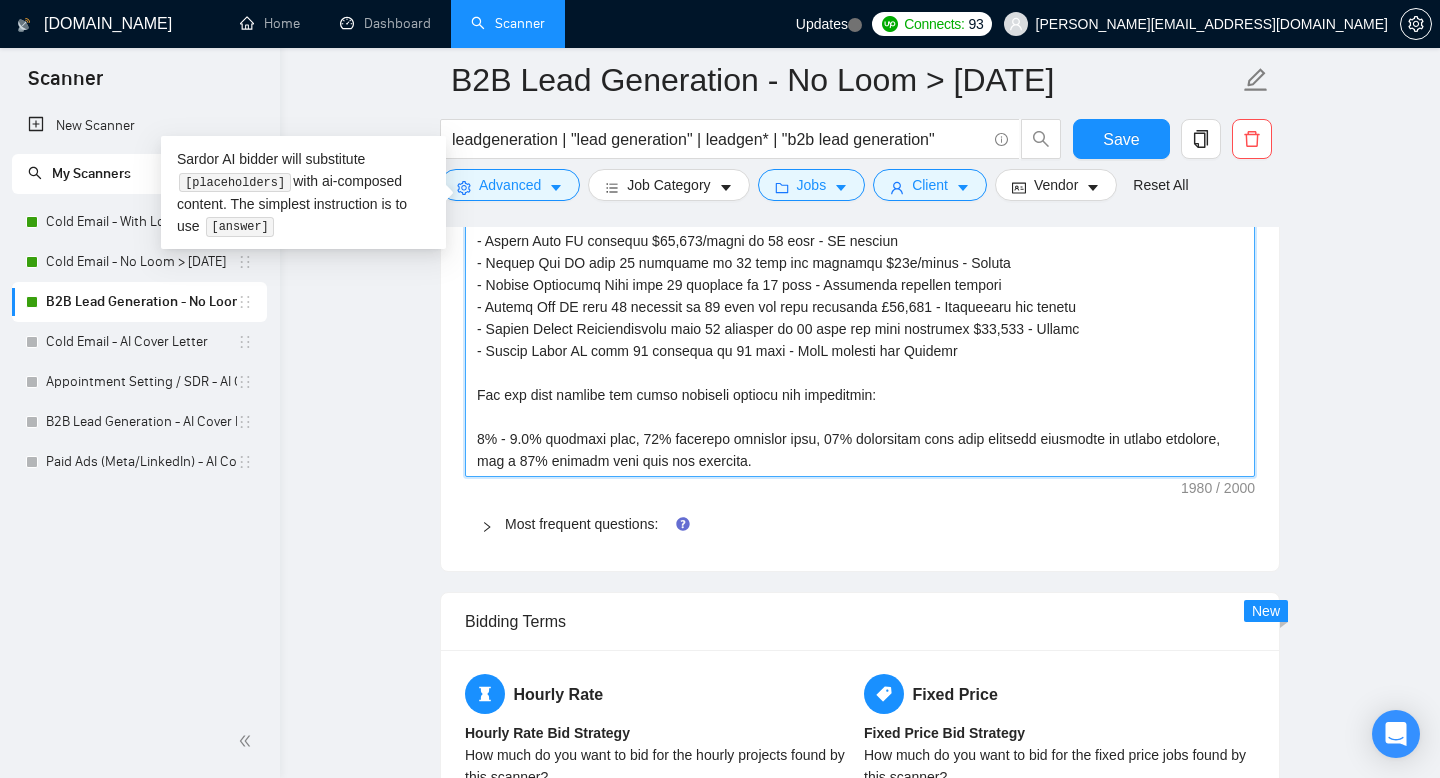 type 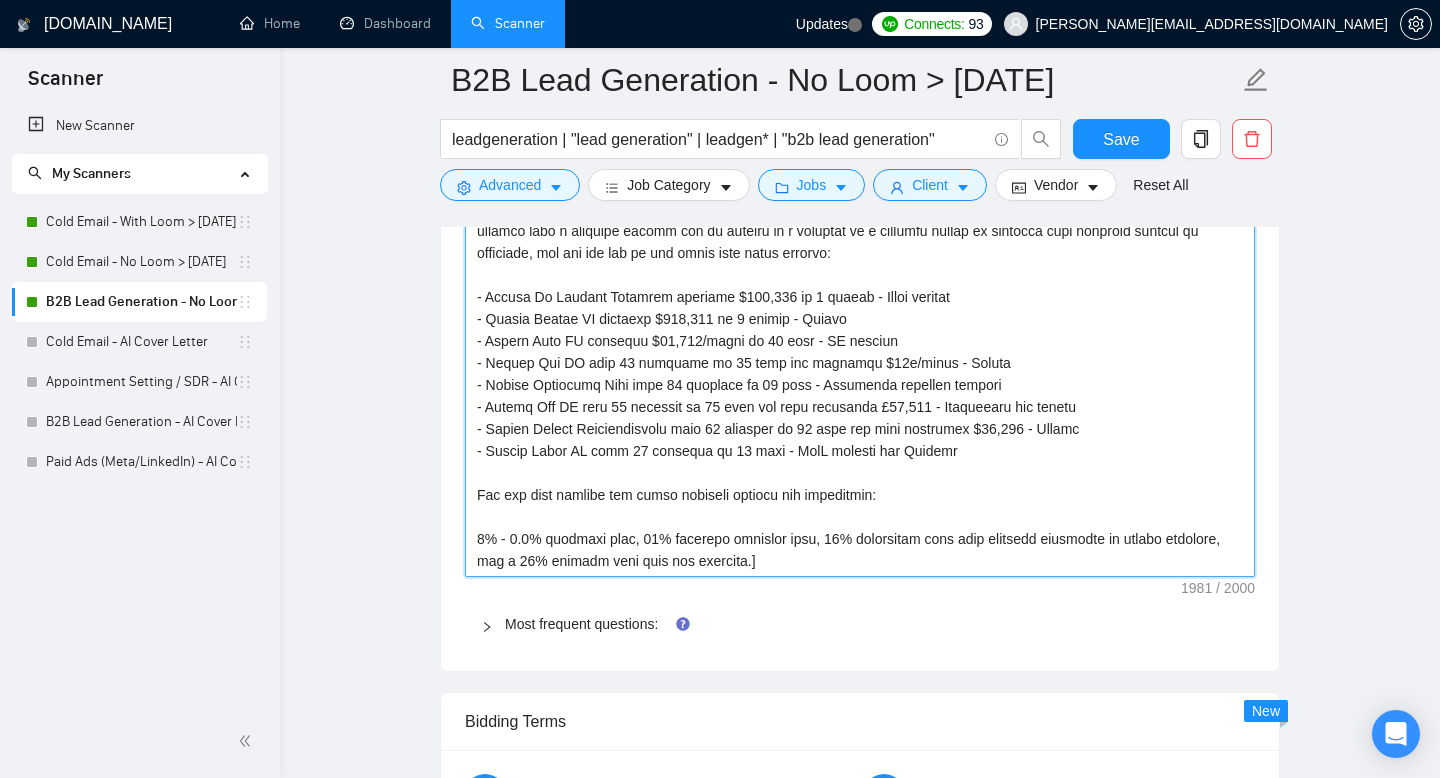 scroll, scrollTop: 2209, scrollLeft: 0, axis: vertical 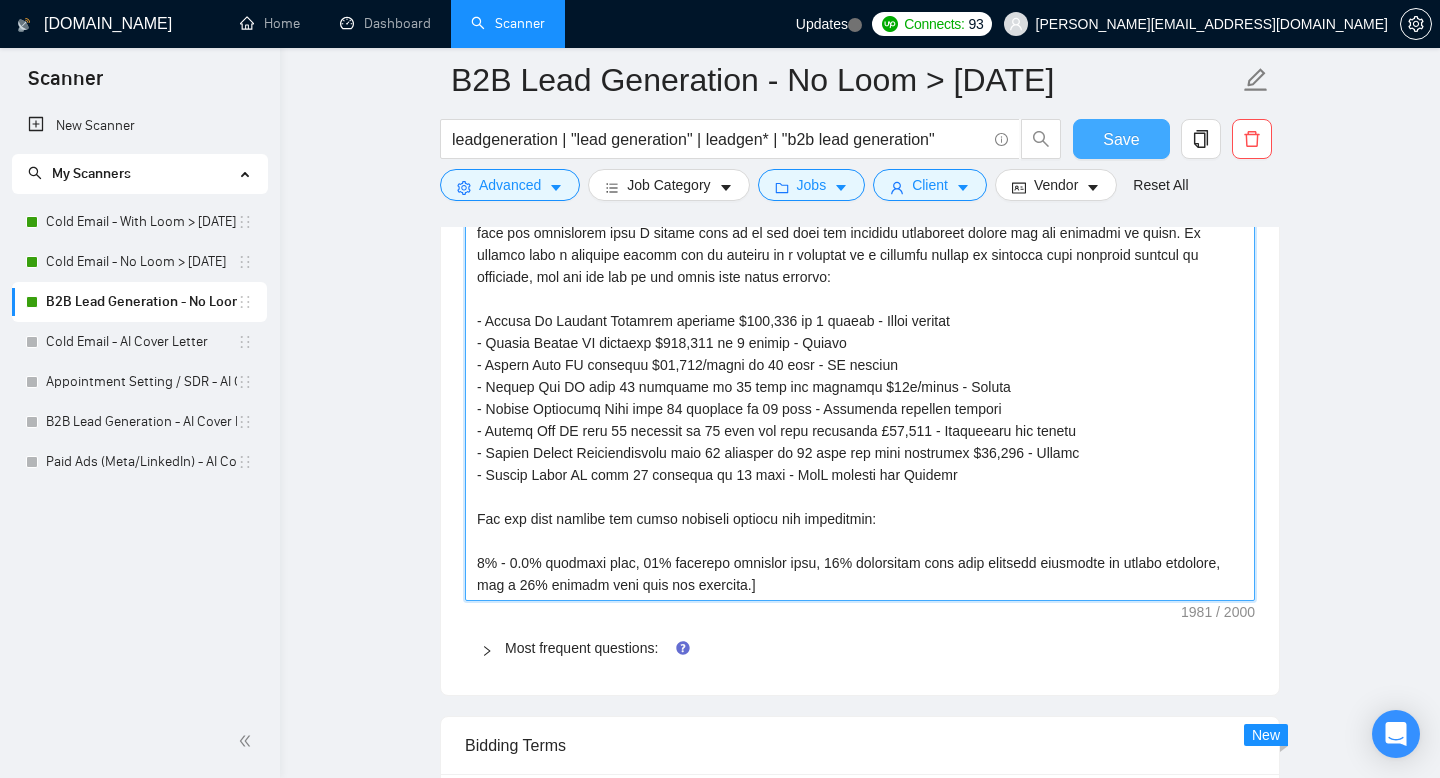 type on "[answer the question as best as you can using information from my profile and website: [DOMAIN_NAME]. If you cannot find any useful information from my profile or website, try to answer as best as you can in 1-2 sentences. Be concise and to the point. Make sure to sound human and not like a robot or AI. If someone asks me if I experience in a specific industry or service, say yes and give an example even if you cannot find anything from my profile or website. Be very clear that I can help them and have the relevant experience. Don't say or include anything in regards to another industry, sector or business type except the one that they have asked about. For example, if they ask about experience in the finance industry, then be very direct and clear that this is an industry I have experience in and can help with. Do not give any indication that I cannot help or do not have the relevant experience needed for the position on offer. If someone asks a question asking for an example of a campaign in a..." 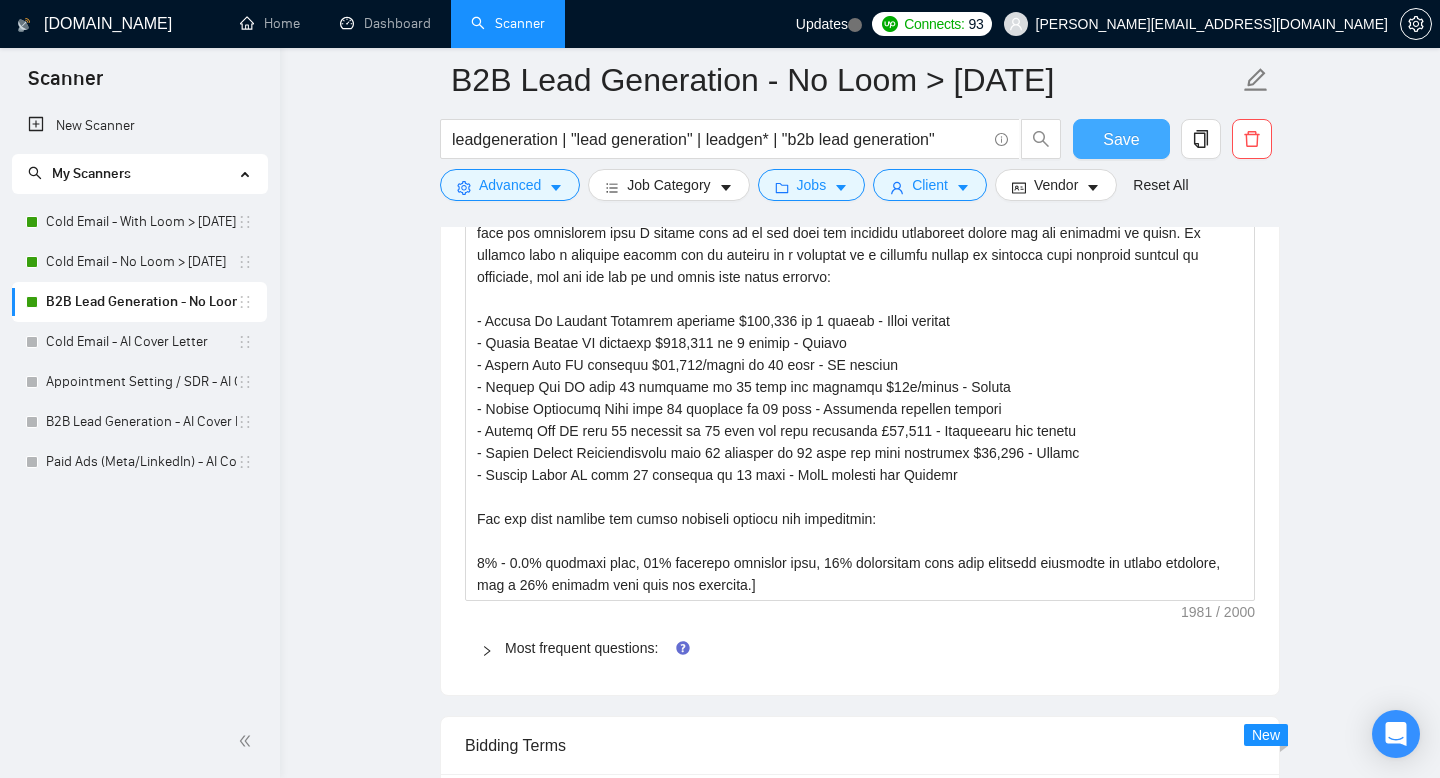 click on "Save" at bounding box center [1121, 139] 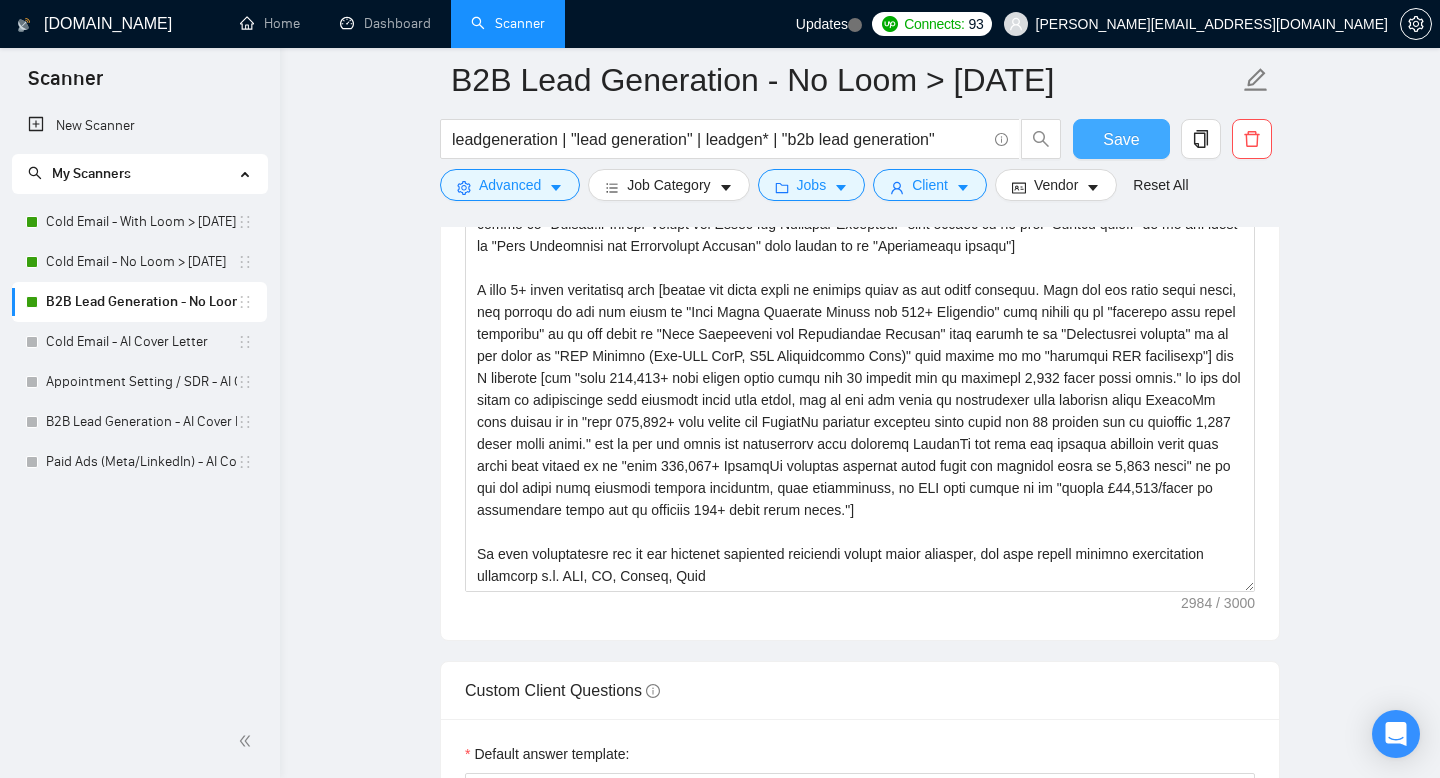 scroll, scrollTop: 1495, scrollLeft: 0, axis: vertical 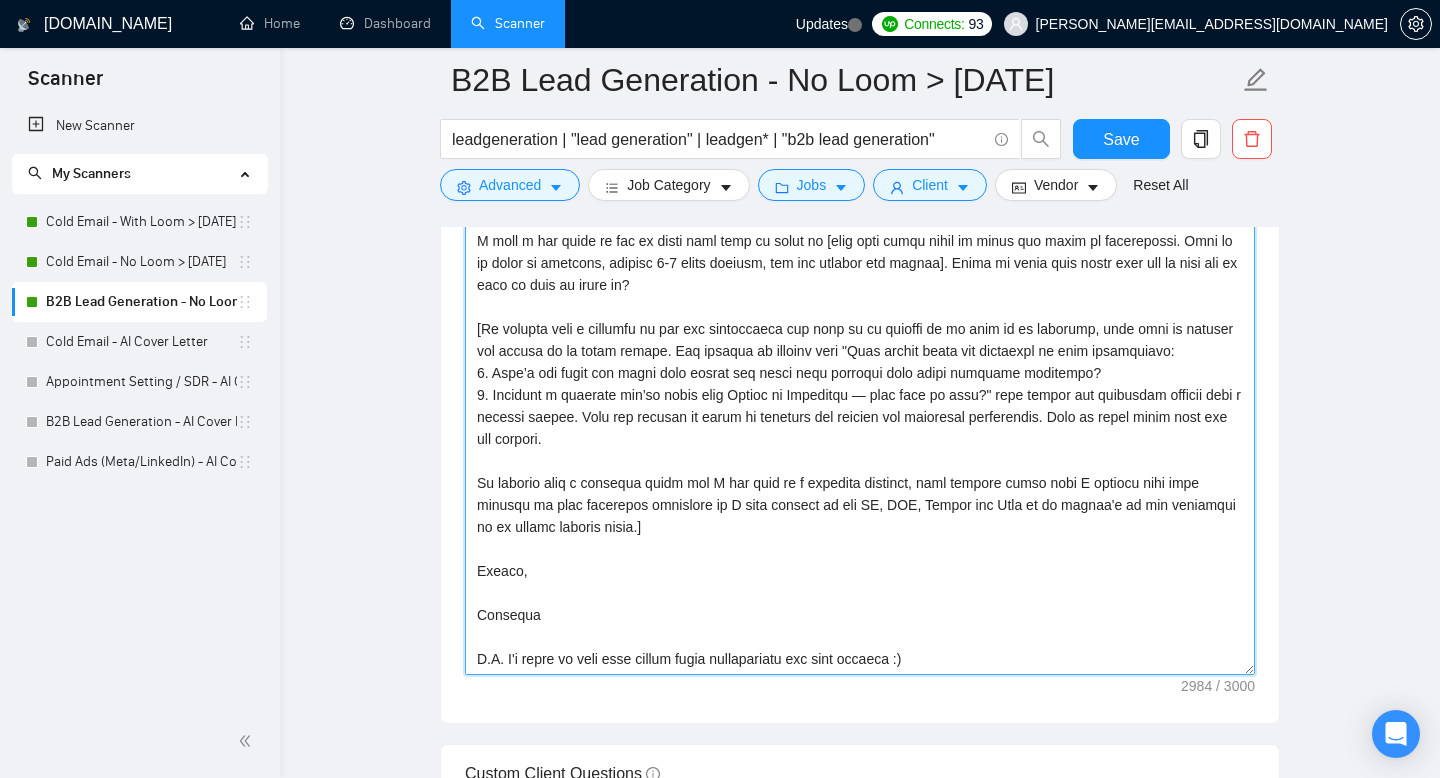 click on "Cover letter template:" at bounding box center [860, 450] 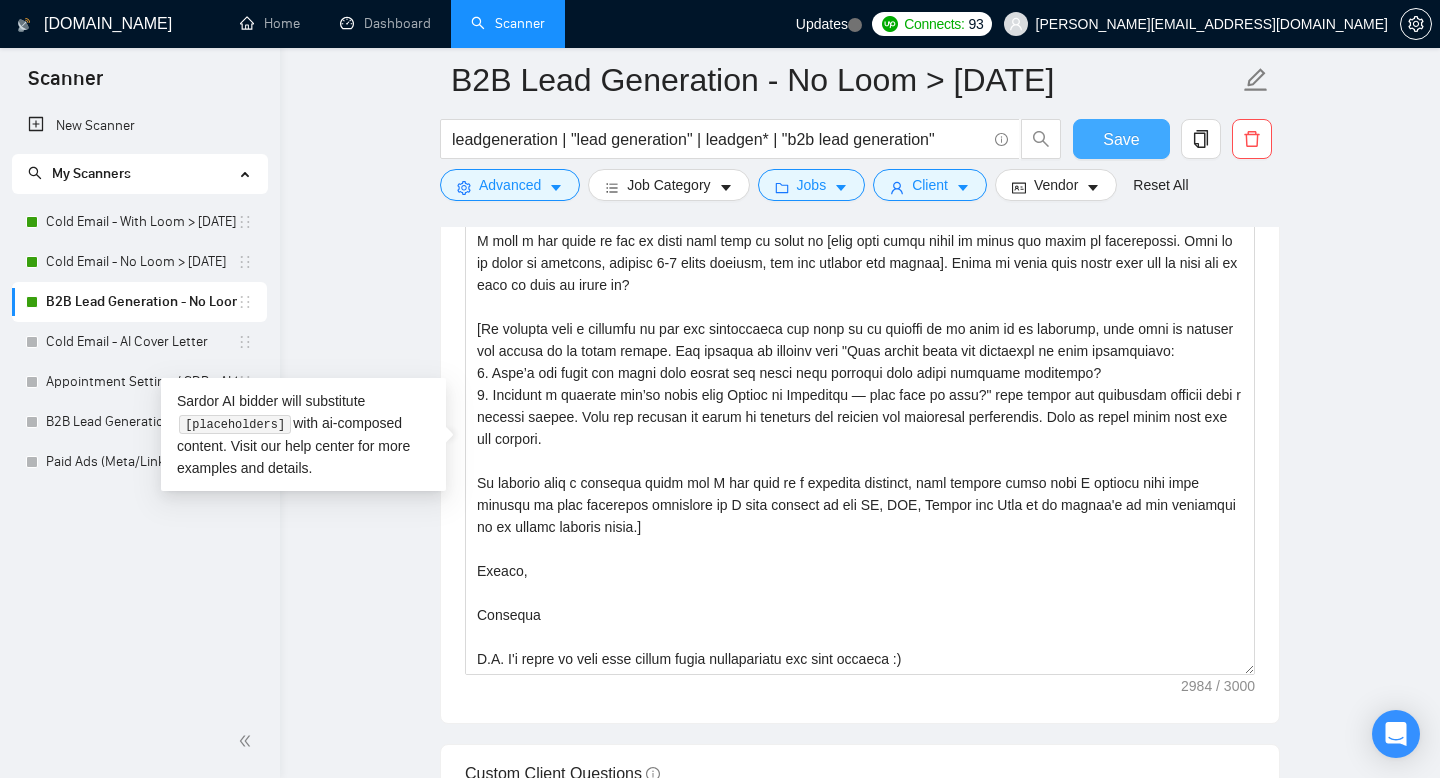 click on "Save" at bounding box center [1121, 139] 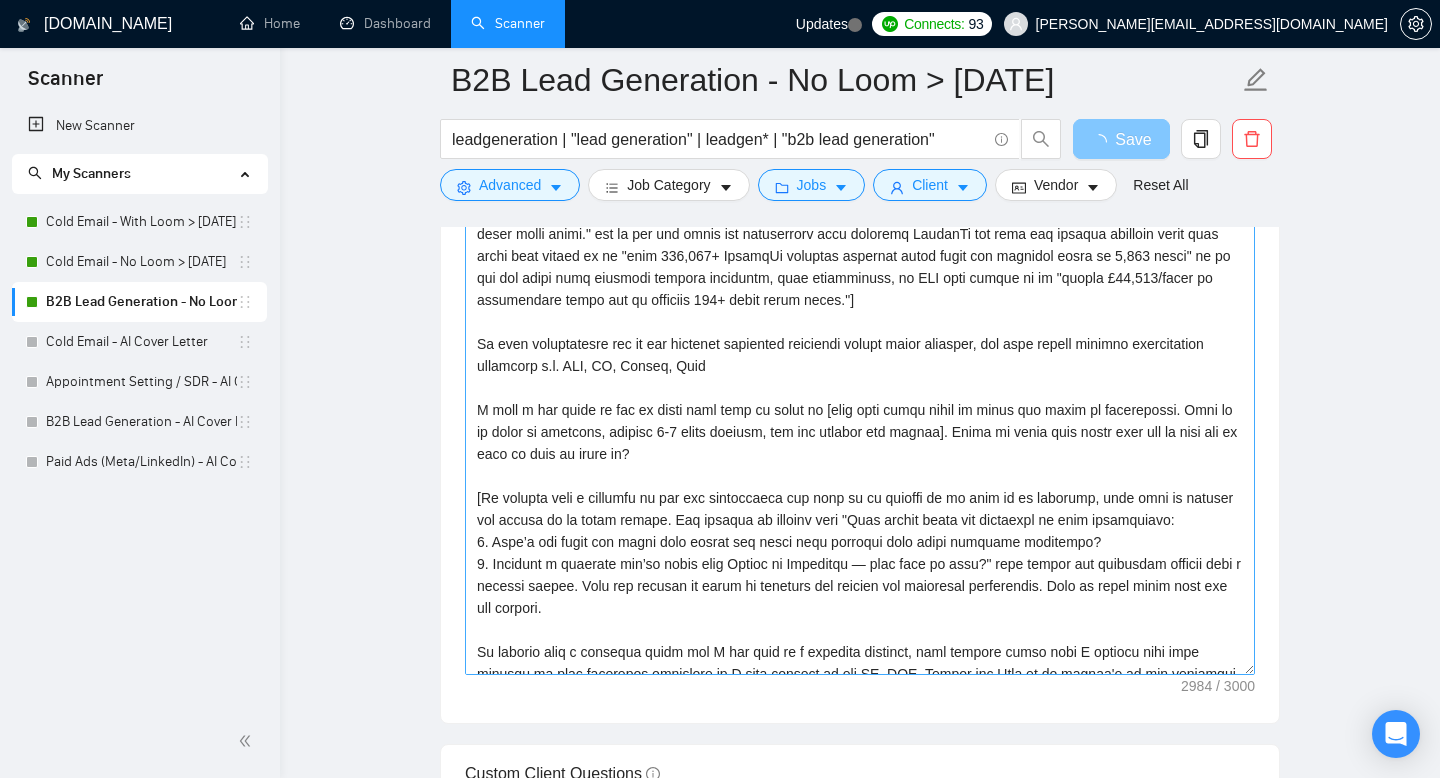 scroll, scrollTop: 456, scrollLeft: 0, axis: vertical 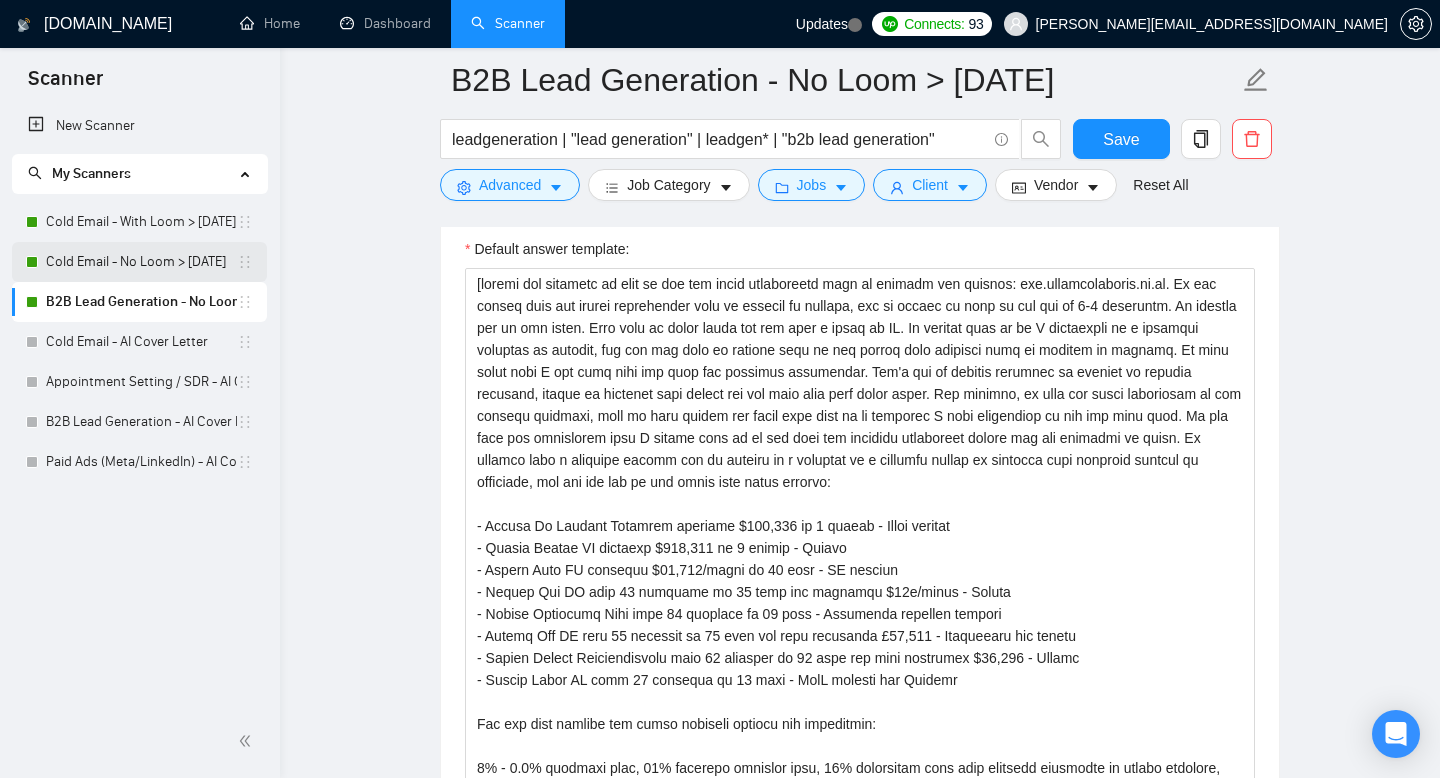 click on "Cold Email - No Loom > [DATE]" at bounding box center (141, 262) 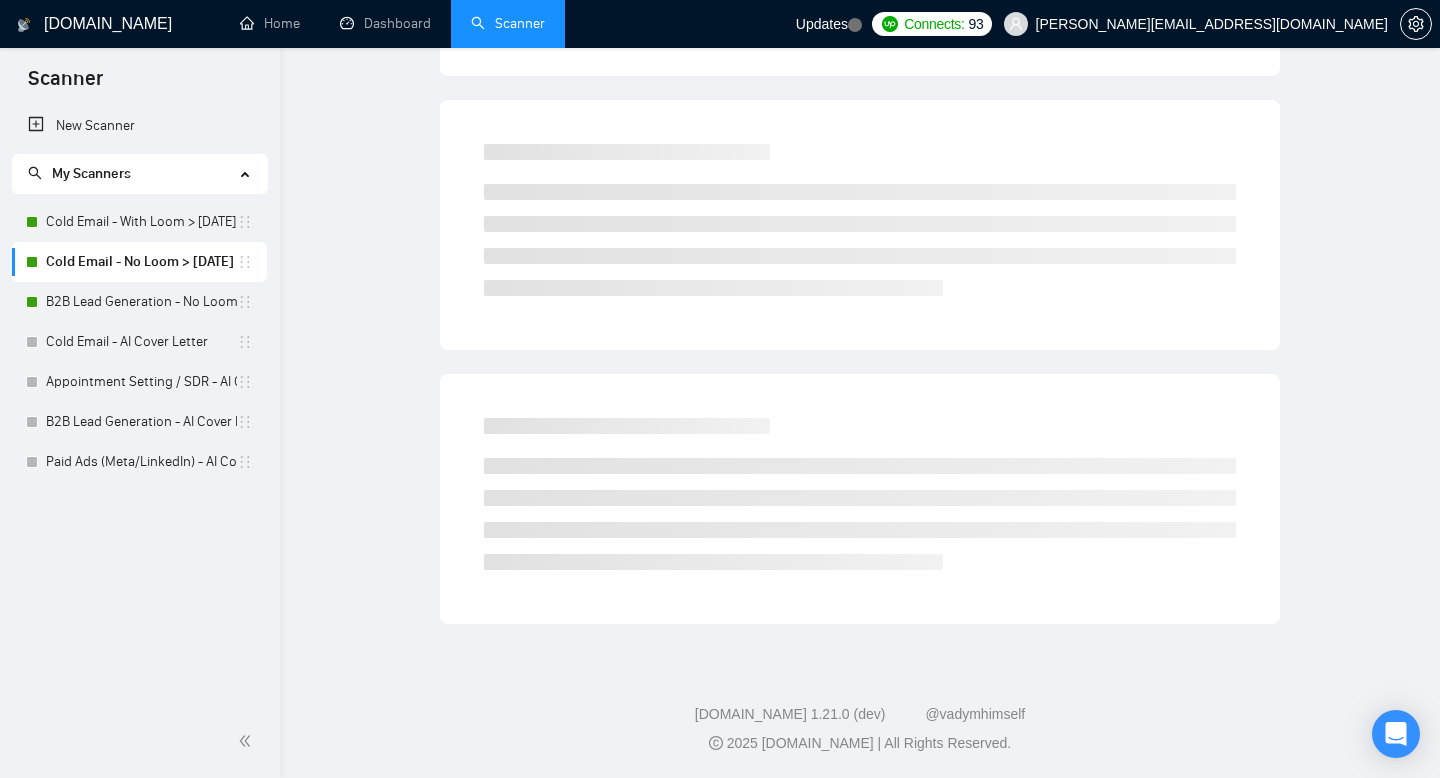 scroll, scrollTop: 0, scrollLeft: 0, axis: both 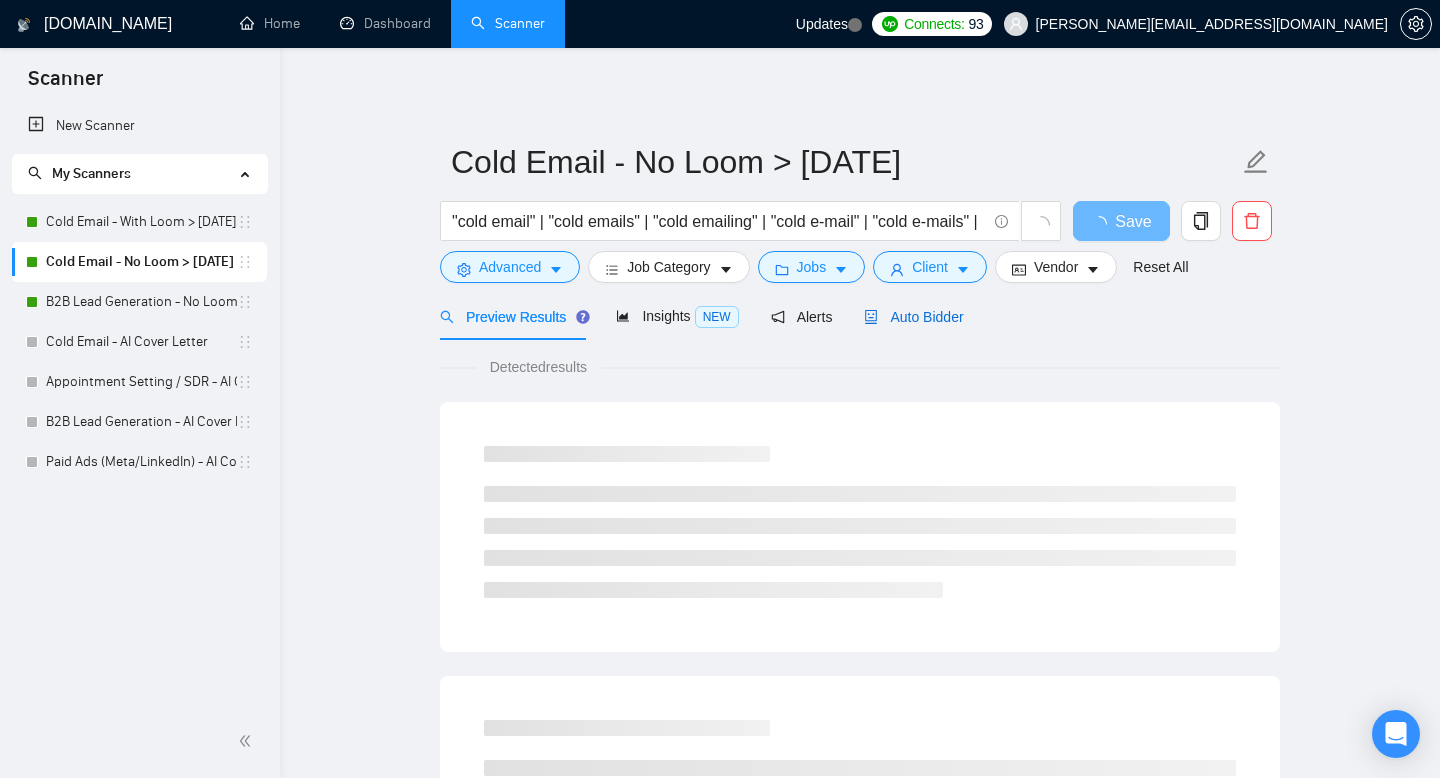 click on "Auto Bidder" at bounding box center (913, 317) 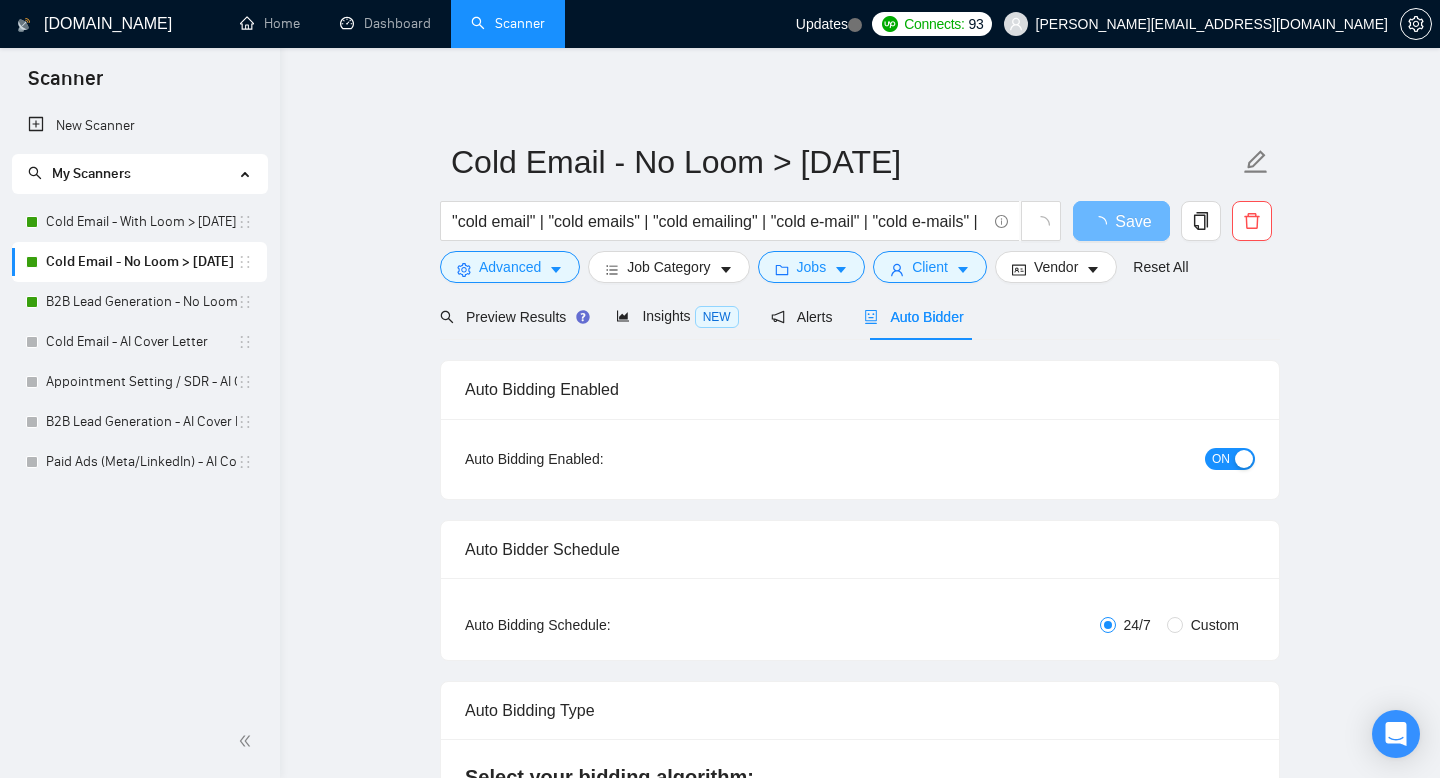 type 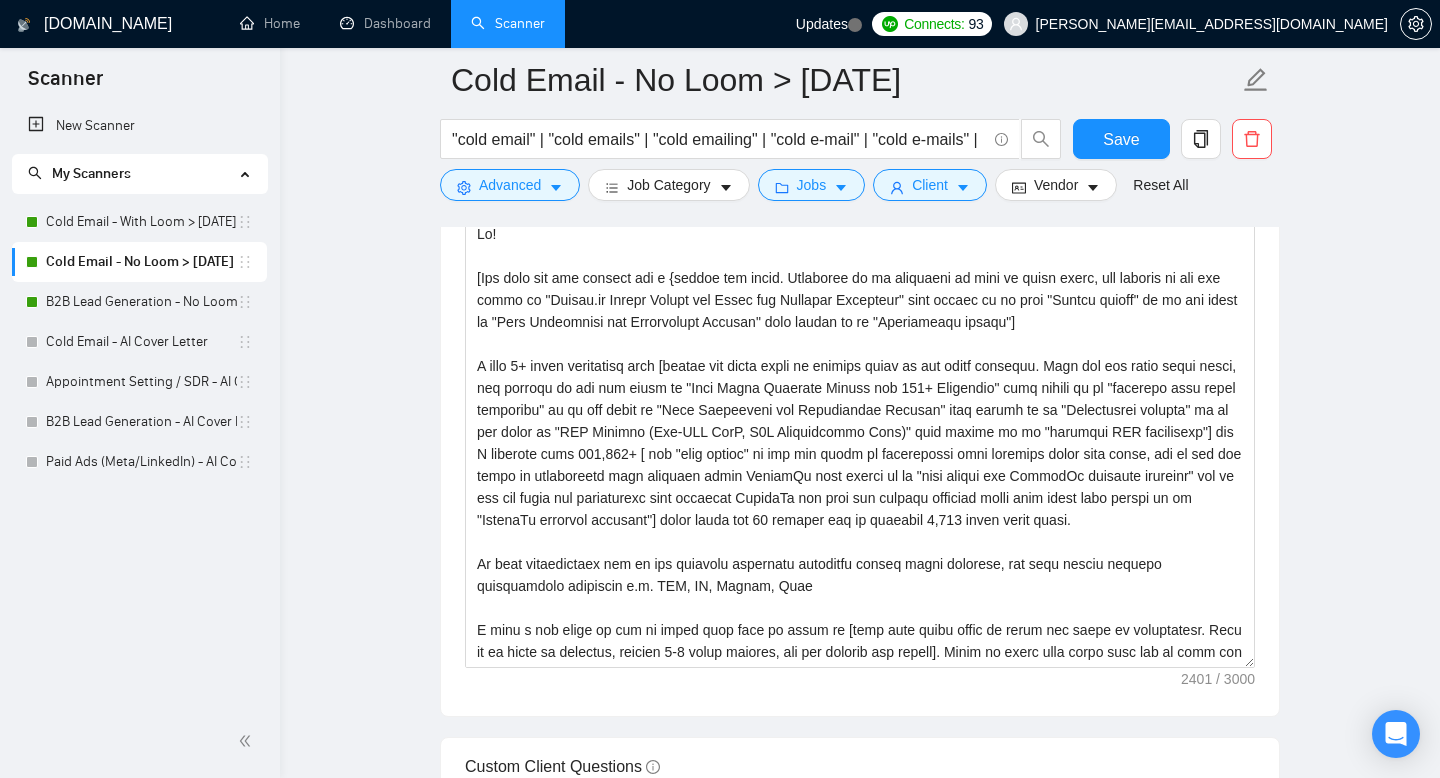 scroll, scrollTop: 1395, scrollLeft: 0, axis: vertical 